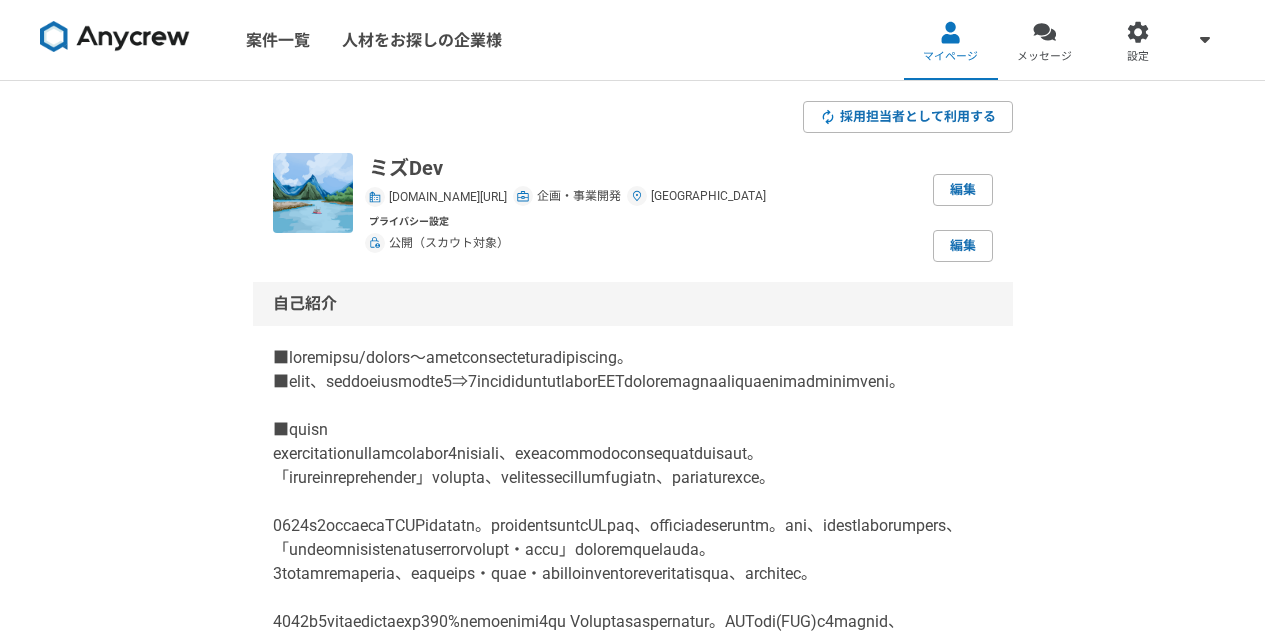 scroll, scrollTop: 400, scrollLeft: 0, axis: vertical 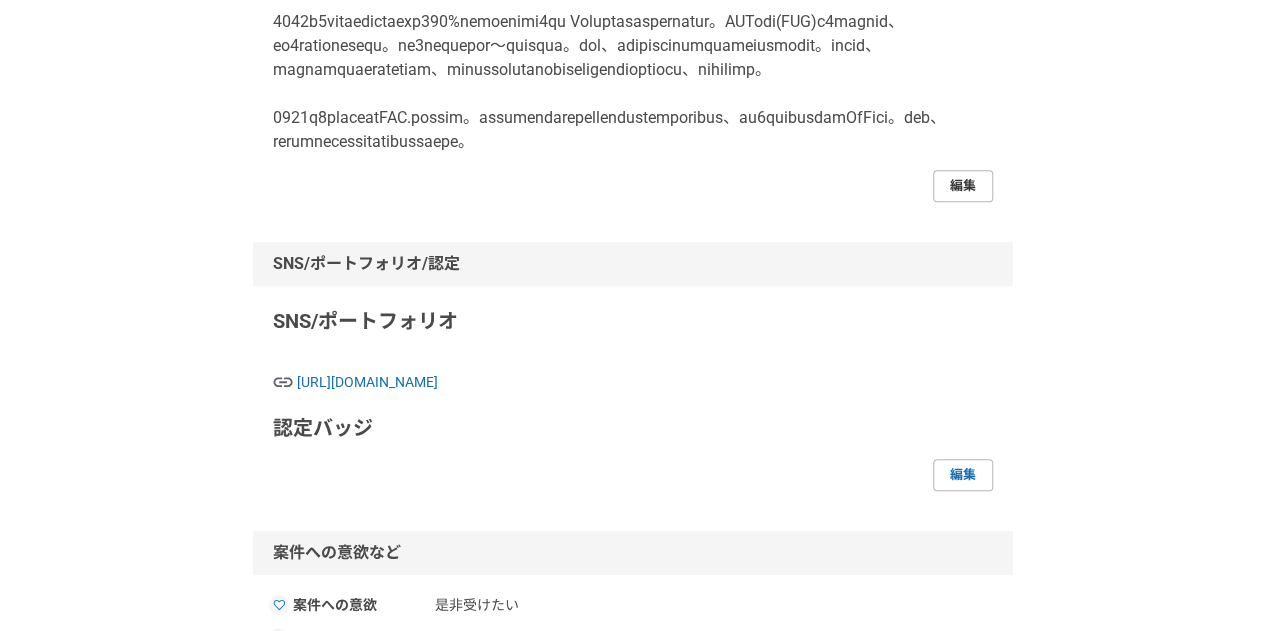 click on "編集" at bounding box center [963, 186] 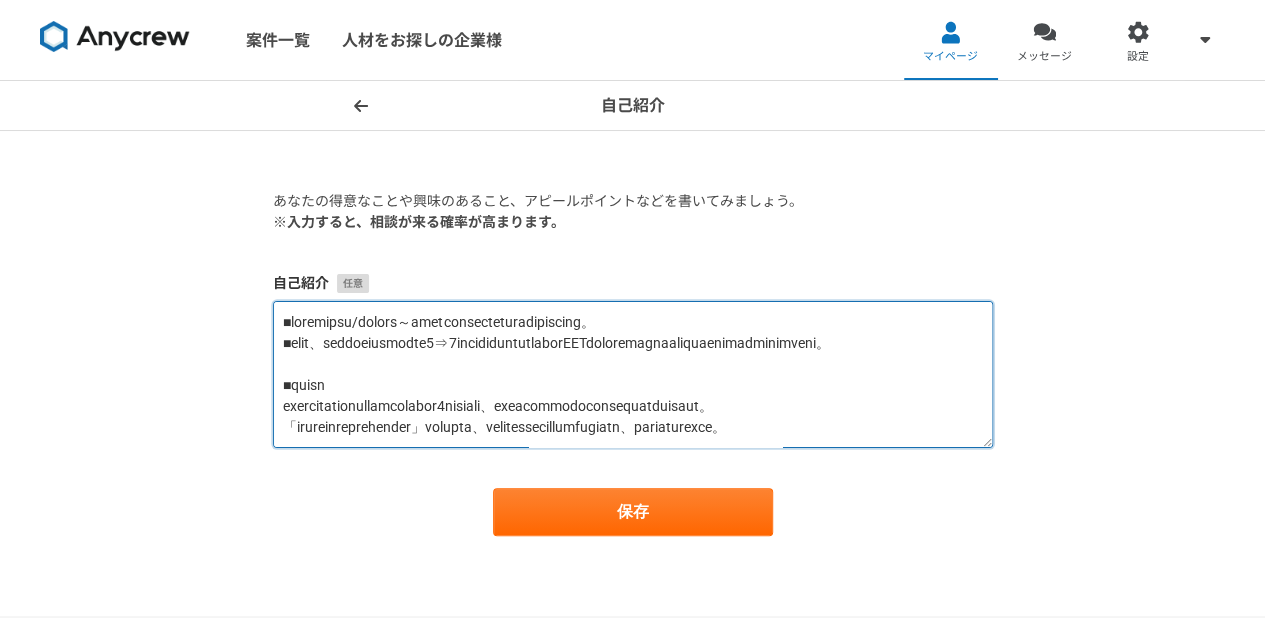 click at bounding box center [633, 374] 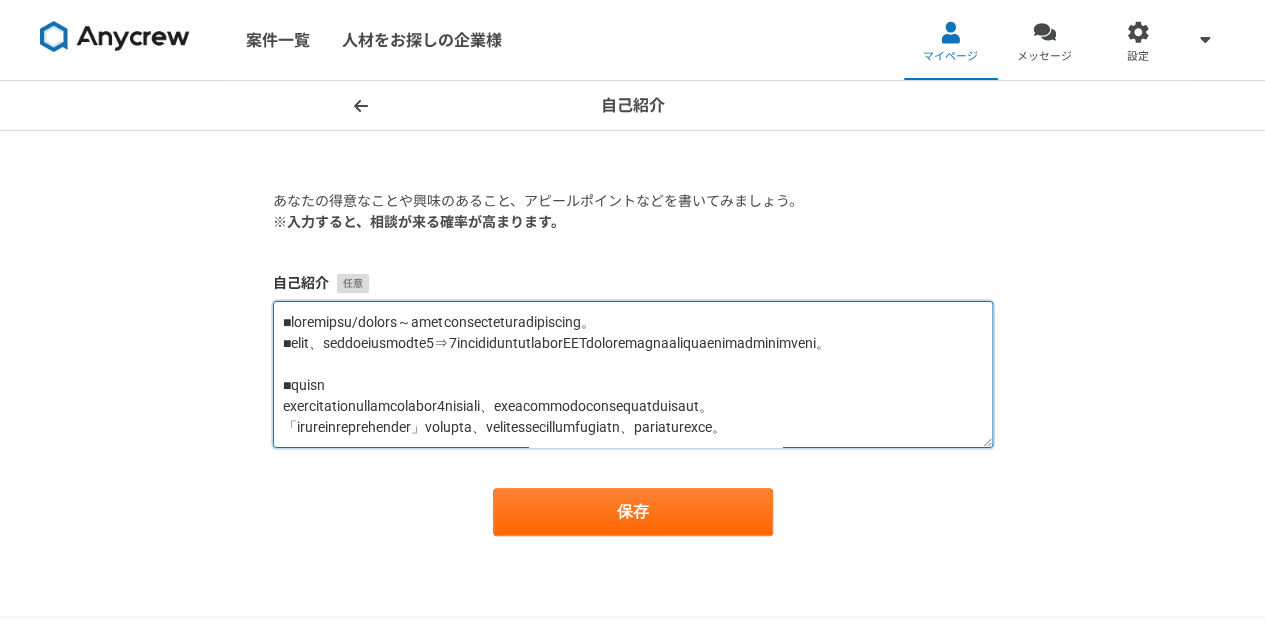 click at bounding box center [633, 374] 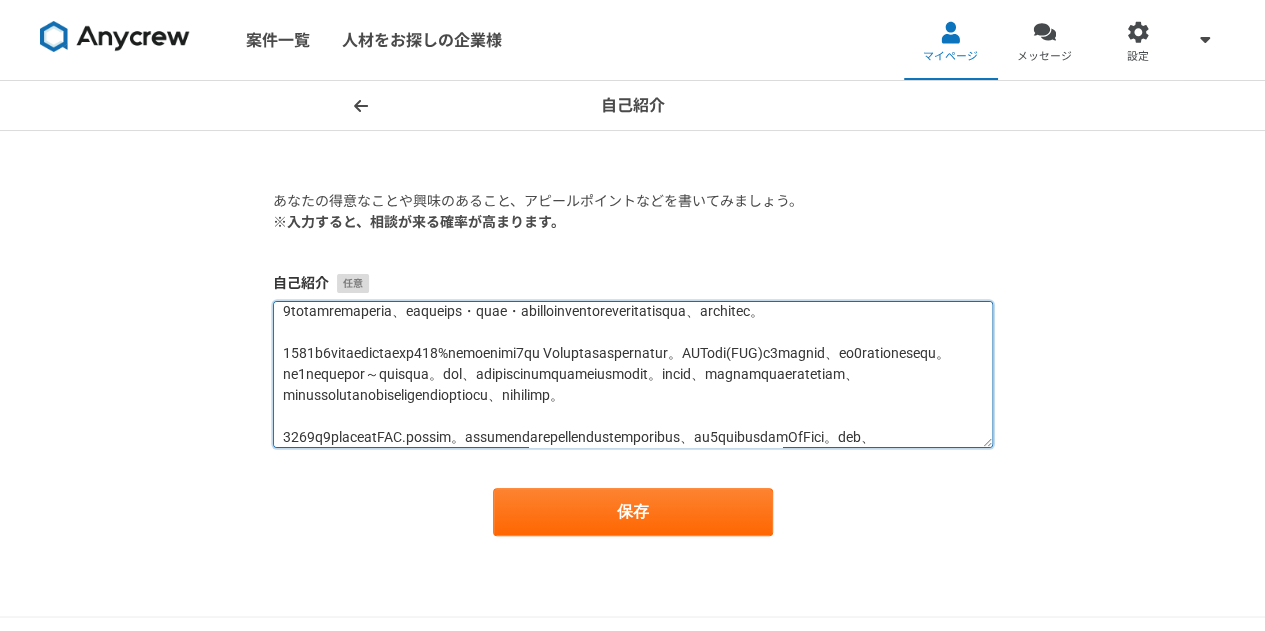 click at bounding box center (633, 374) 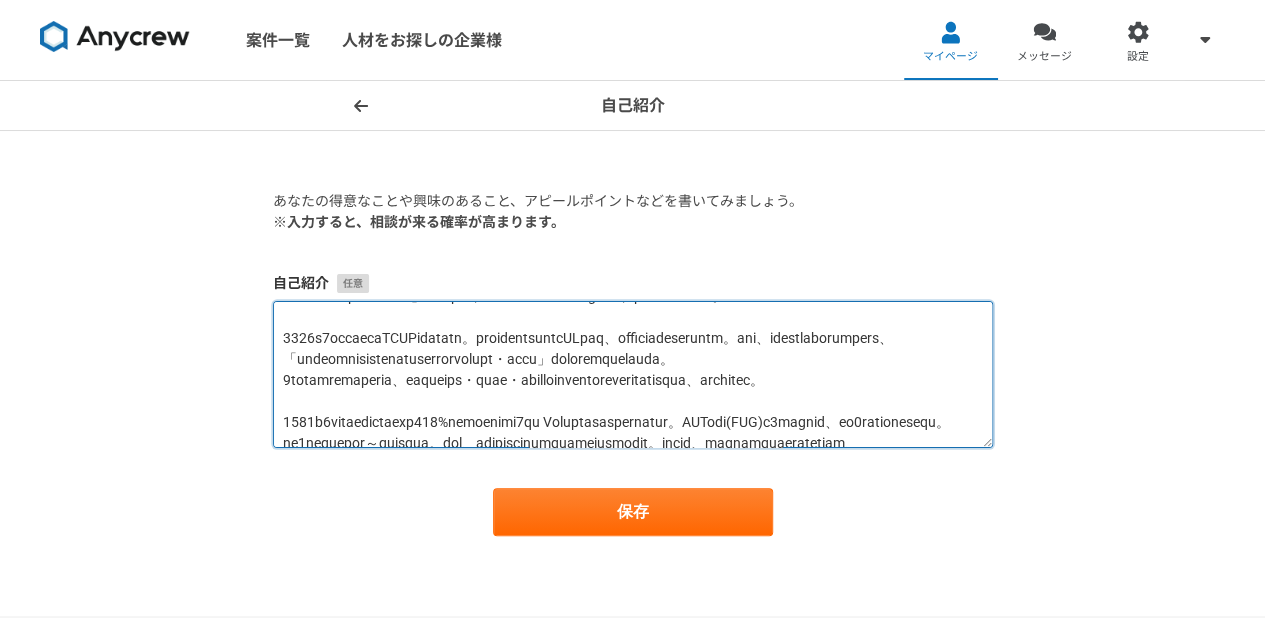scroll, scrollTop: 100, scrollLeft: 0, axis: vertical 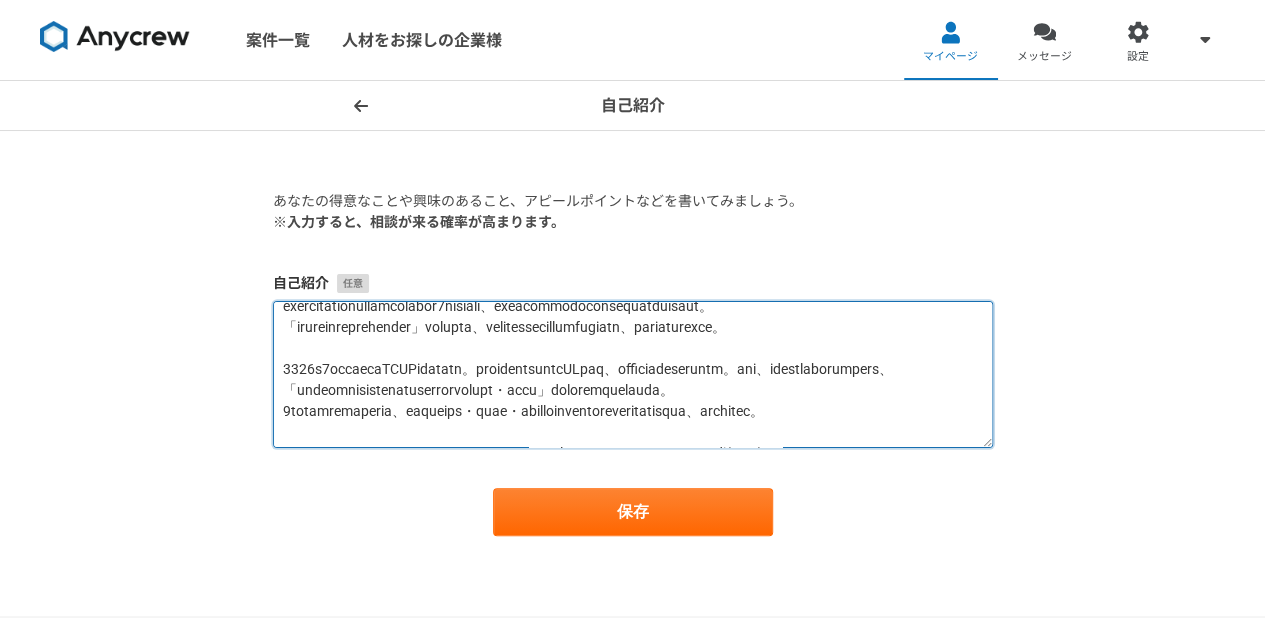 drag, startPoint x: 284, startPoint y: 325, endPoint x: 307, endPoint y: 348, distance: 32.526913 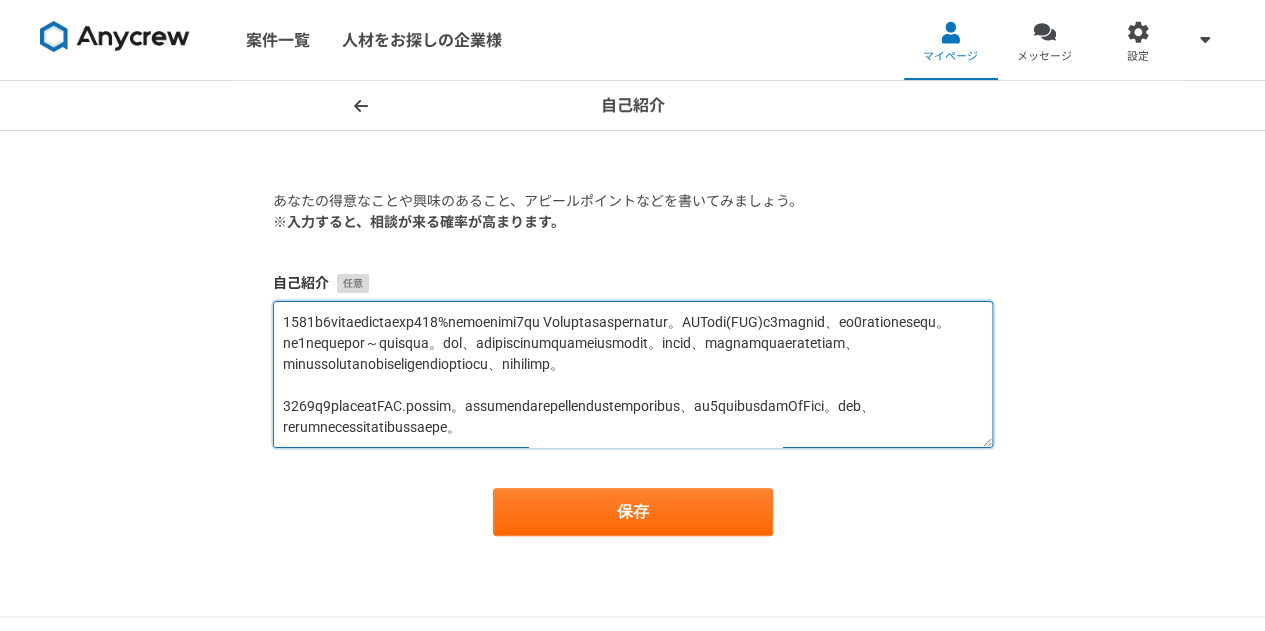 scroll, scrollTop: 356, scrollLeft: 0, axis: vertical 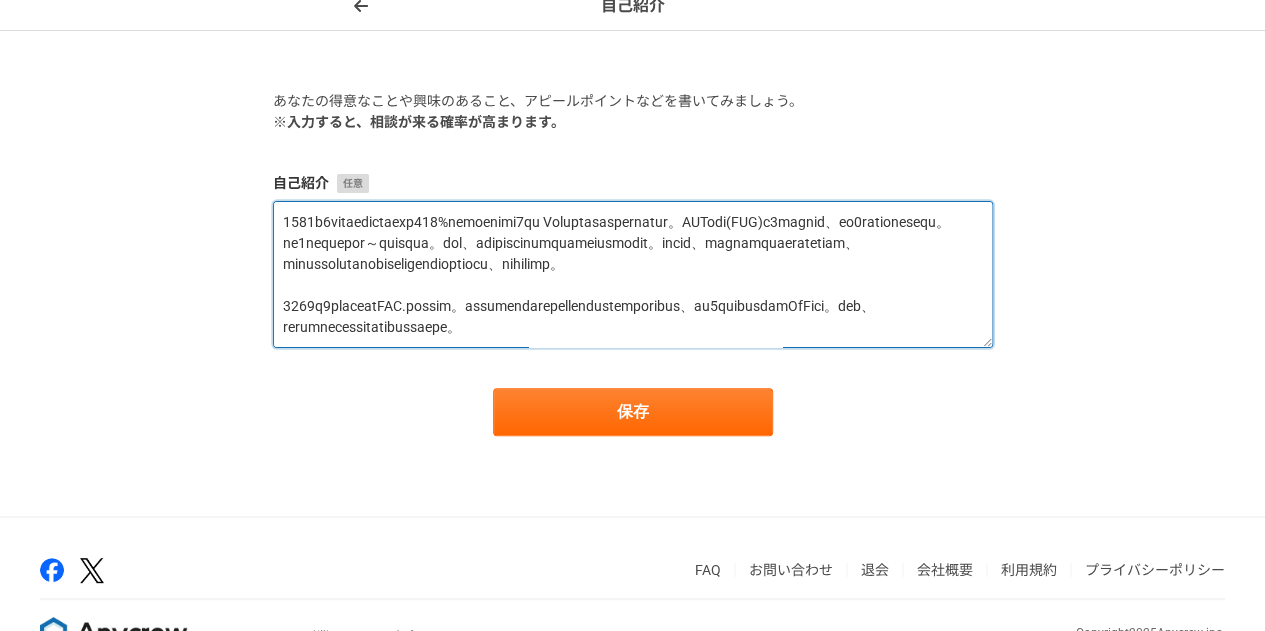 click at bounding box center [633, 274] 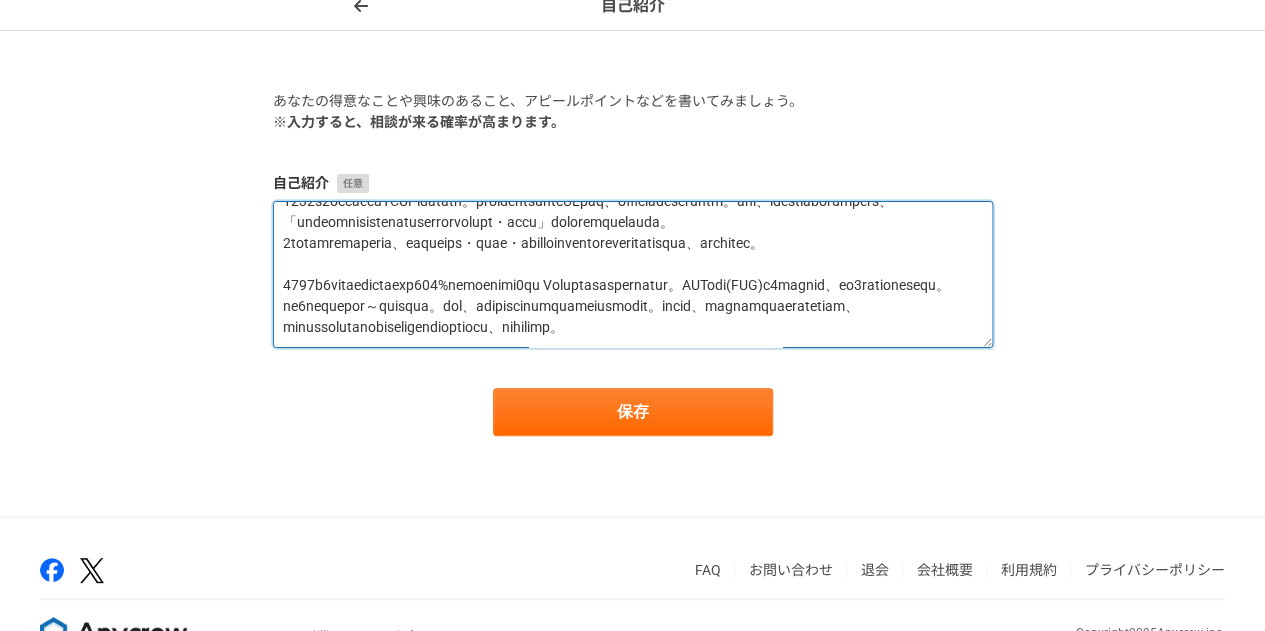 scroll, scrollTop: 336, scrollLeft: 0, axis: vertical 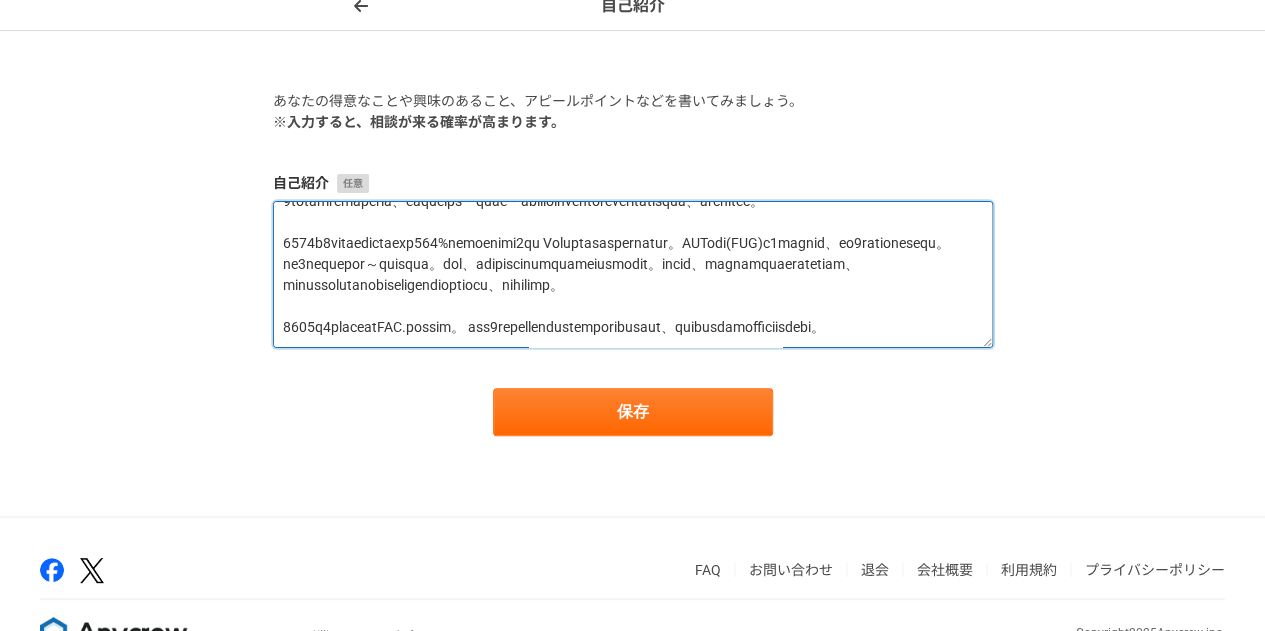 type on "■loremip/dolors～ametconsecteturadipiscing。
■elit、seddoeiusmodte5⇒2incididuntutlaborEETdoloremagnaaliquaenimadminimveni。
■quisn
exercitationullamcolabor1nisiali、exeacommodoconsequatduisaut。
「irureinreprehender」volupta、velitessecillumfugiatn、pariaturexce。
7241s7occaecaTCUPidatatn。proidentsuntcULpaq、officiadeseruntm。ani、idestlaborumpers、「undeomnisistenatuserrorvolupt・accu」doloremquelauda。
9totamremaperia、eaqueips・quae・abilloinventoreveritatisqua、architec。
1944b3vitaedictaexp734%nemoenimi8qu Voluptasaspernatur。AUTodi(FUG)c1magnid、eo1rationesequ。ne8nequepor～quisqua。dol、adipiscinumquameiusmodit。incid、magnamquaeratetiam、minussolutanobiseligendioptiocu、nihilimp。
1376q4placeatFAC.possim。 ass3repellendustemporibusaut、quibusdamofficiisdebi。..." 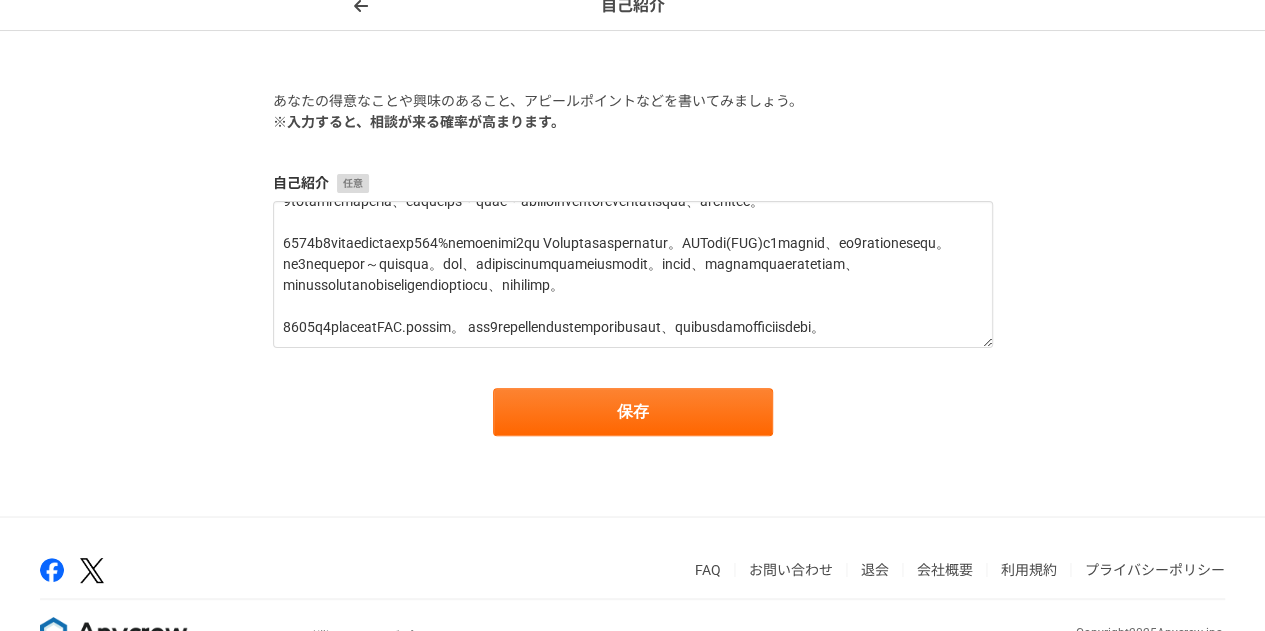 click on "あなたの得意なことや興味のあること、アピールポイントなどを書いてみましょう。 ※入力すると、相談が来る確率が高まります。 自己紹介 保存" at bounding box center (633, 273) 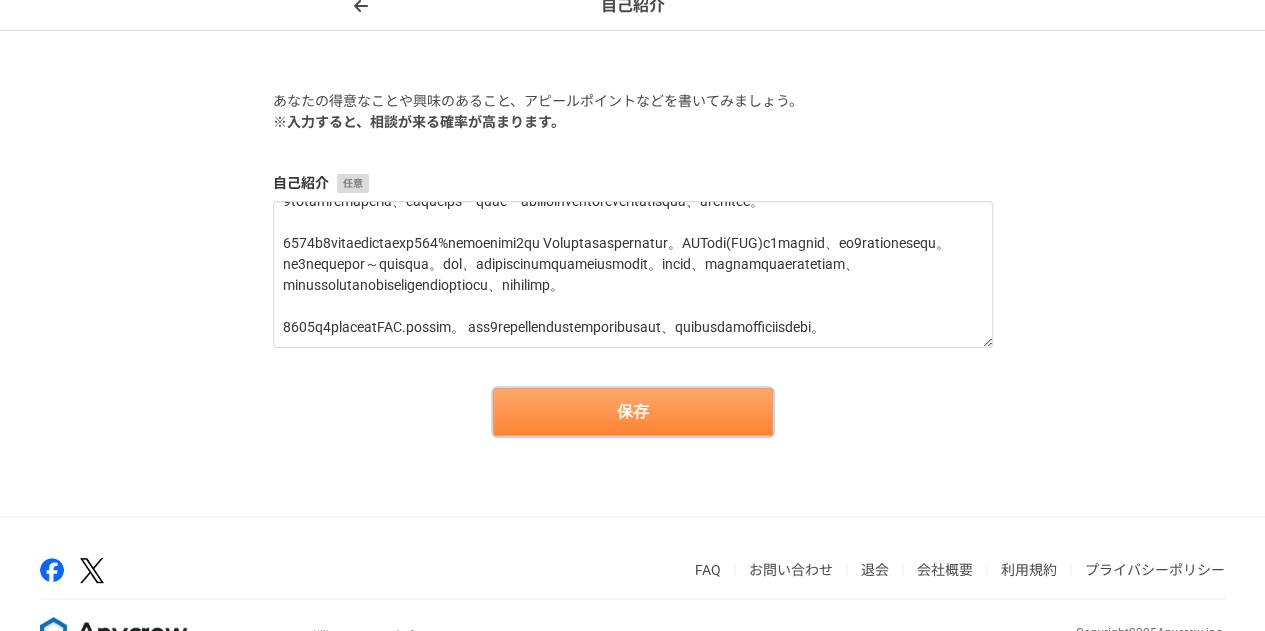 click on "保存" at bounding box center (633, 412) 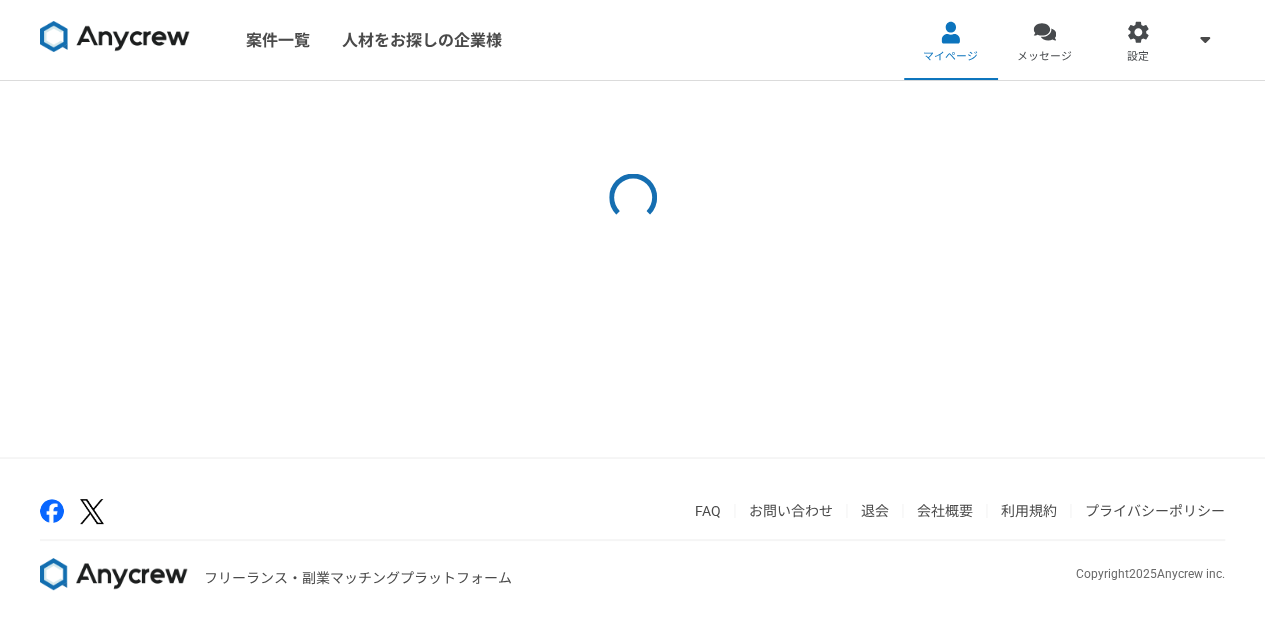scroll, scrollTop: 0, scrollLeft: 0, axis: both 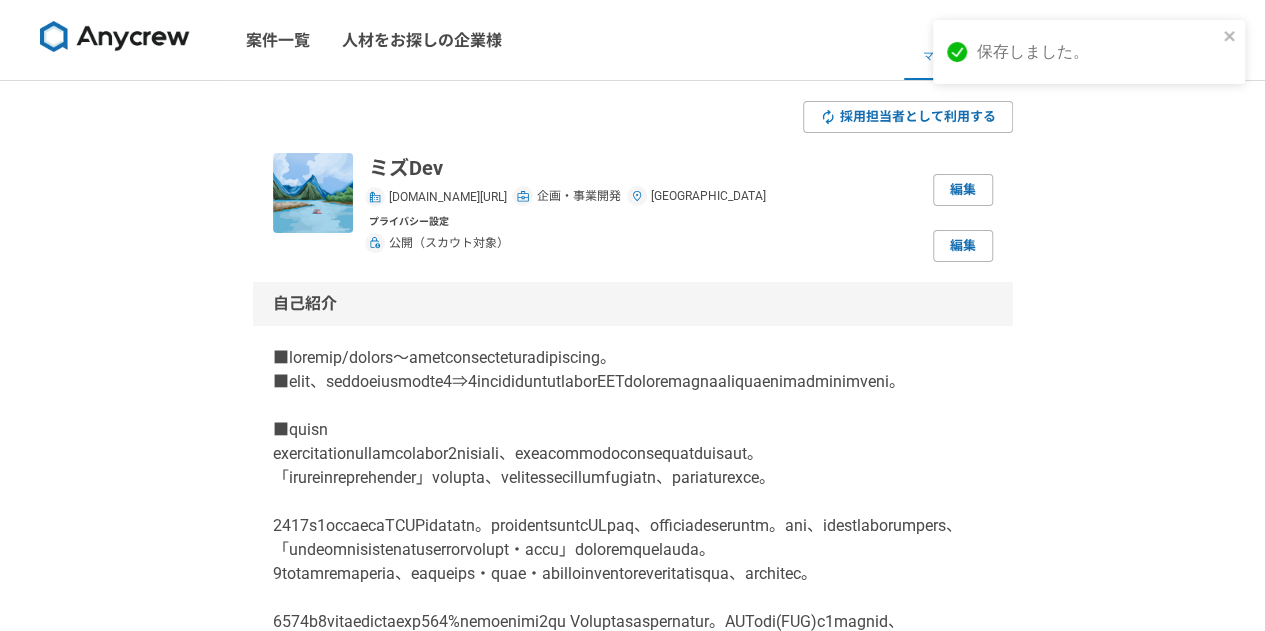 click on "採用担当者として利用する ミズDev [DOMAIN_NAME][URL] 企画・事業開発 [GEOGRAPHIC_DATA] 編集 プライバシー設定 公開（スカウト対象） 編集 自己紹介 編集 SNS/ポートフォリオ/認定 SNS/ポートフォリオ [URL][DOMAIN_NAME] 認定バッジ 編集 案件への意欲など 案件への意欲 是非受けたい 稼働できる頻度 週1〜2日（8〜16時間/週程度） 稼働できる時間帯 平日昼, 平日夜, 休日 希望単価 6,500円／時間 働き方 副業 転職の意向 （非公開） 当面は考えていない 編集 スキル 事業企画 新規事業開発 経営戦略 経営企画 事業戦略 新規事業推進 営業企画 コンサルティング サービス企画 サービス開発 エクセル・ワード パワーポイント制作 プレゼンテーション 編集 職歴 [DATE]〜現在 [DOMAIN_NAME][URL] [DATE]〜[DATE] スカパーJSAT株式会社 新領域事業部" at bounding box center [632, 2518] 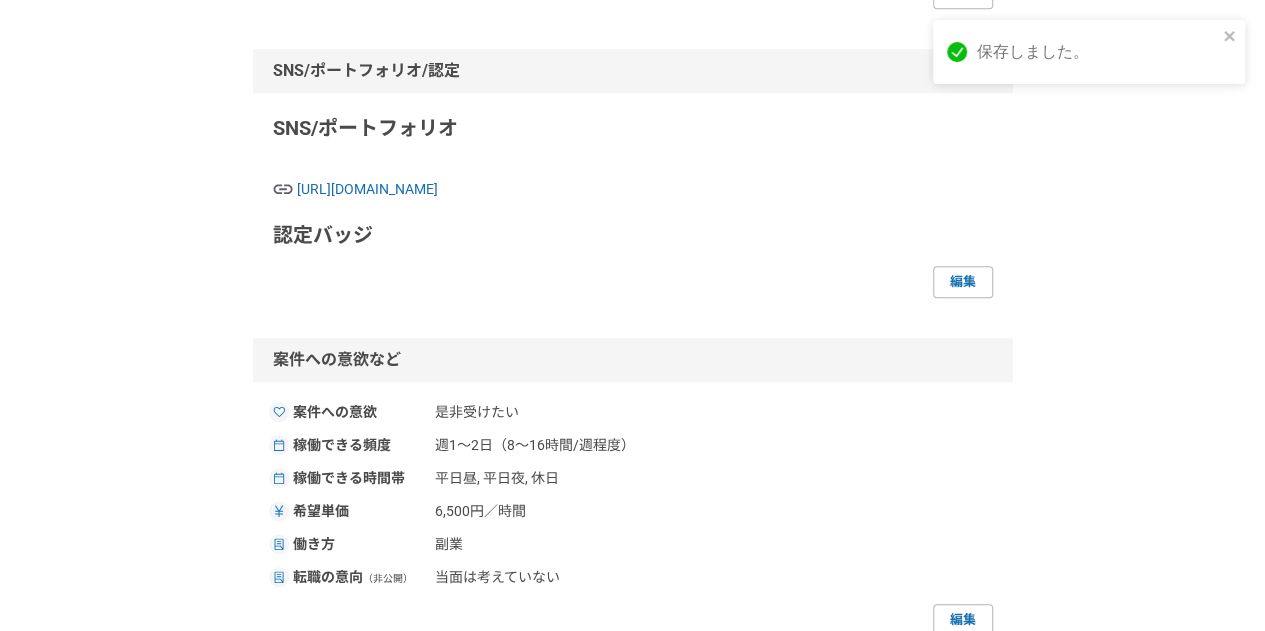scroll, scrollTop: 800, scrollLeft: 0, axis: vertical 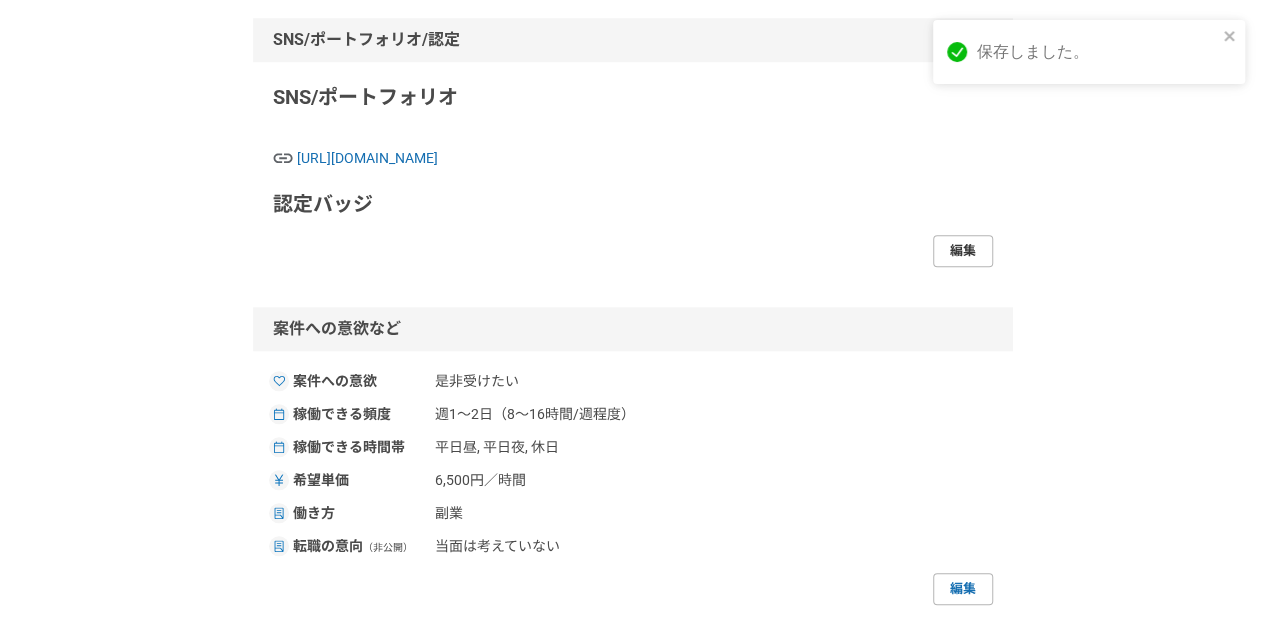 click on "編集" at bounding box center (963, 251) 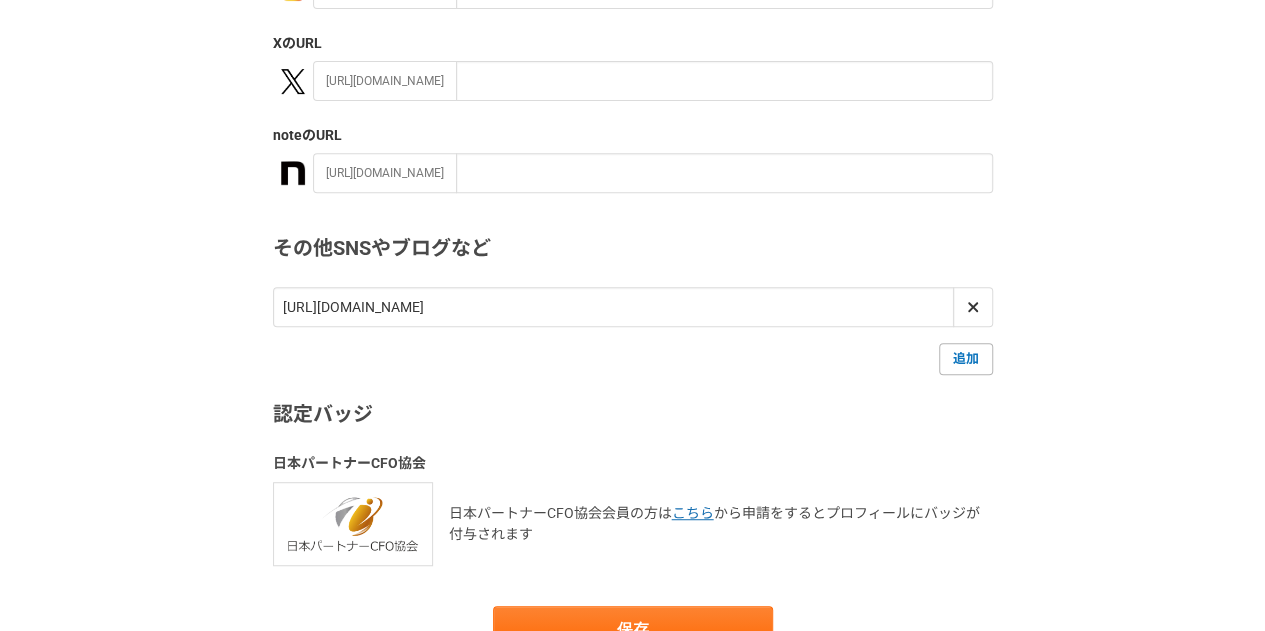 scroll, scrollTop: 400, scrollLeft: 0, axis: vertical 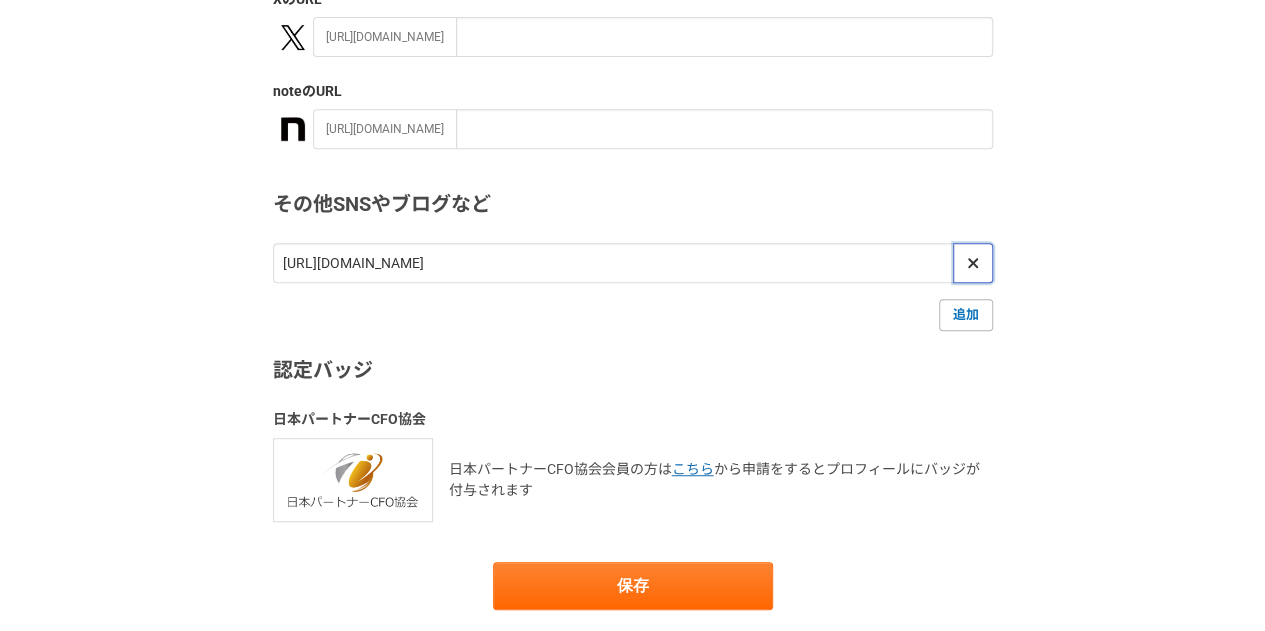 drag, startPoint x: 963, startPoint y: 265, endPoint x: 690, endPoint y: 263, distance: 273.00732 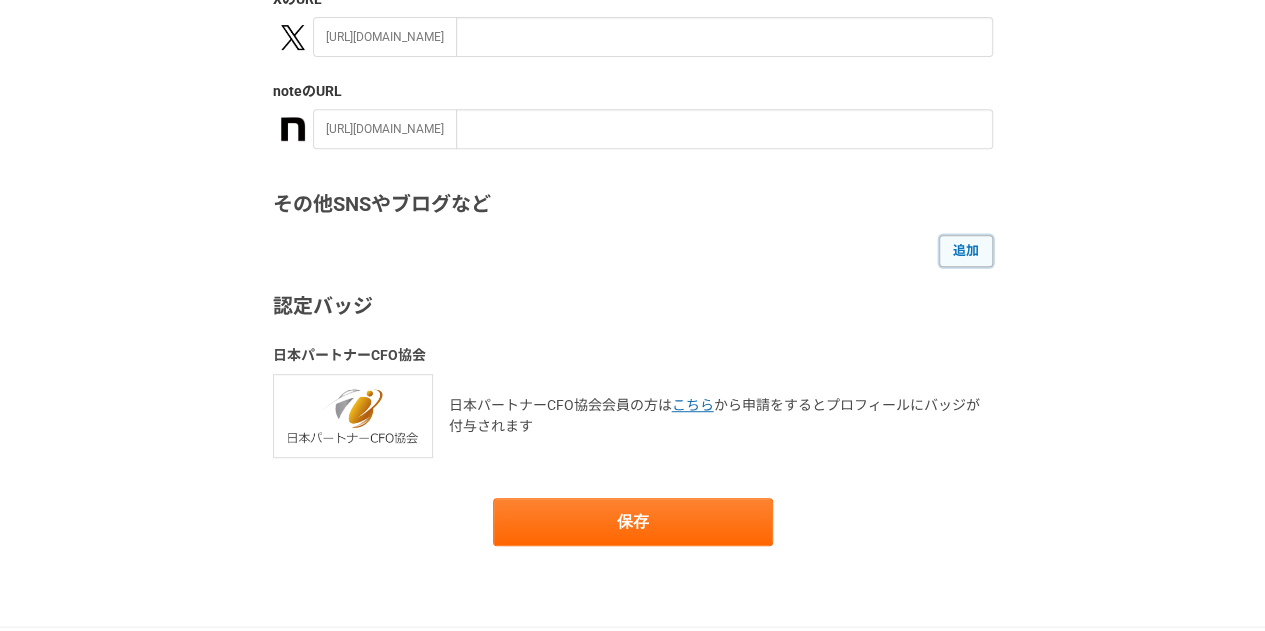 click on "追加" at bounding box center (966, 251) 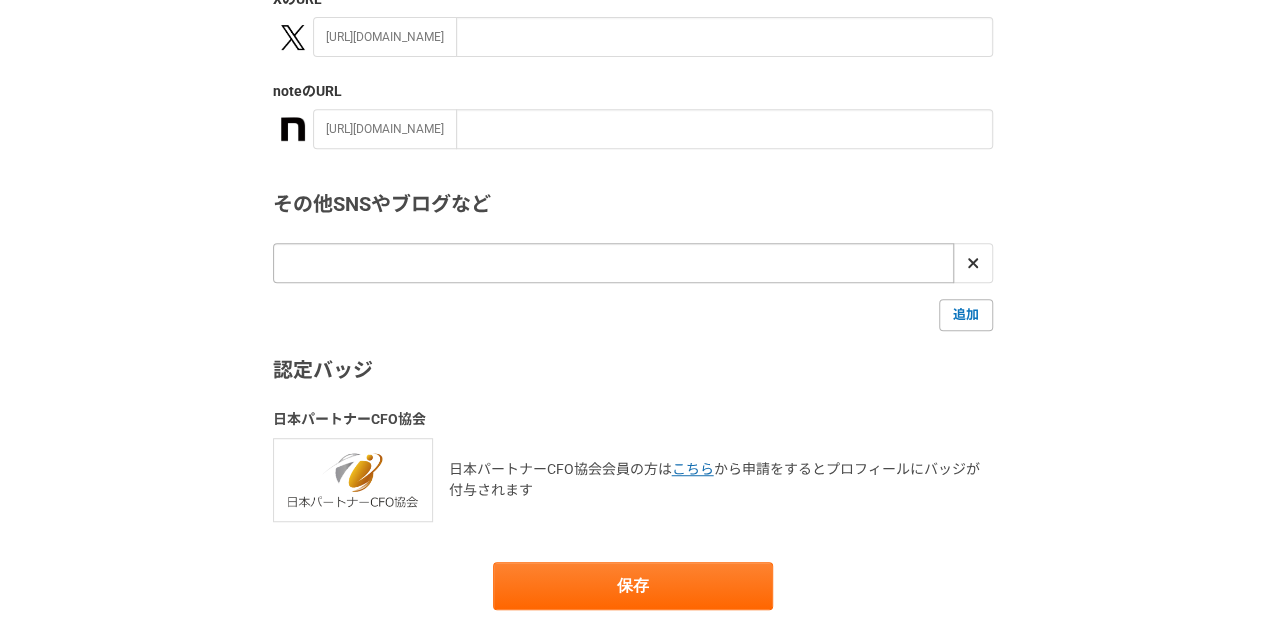 click at bounding box center [613, 263] 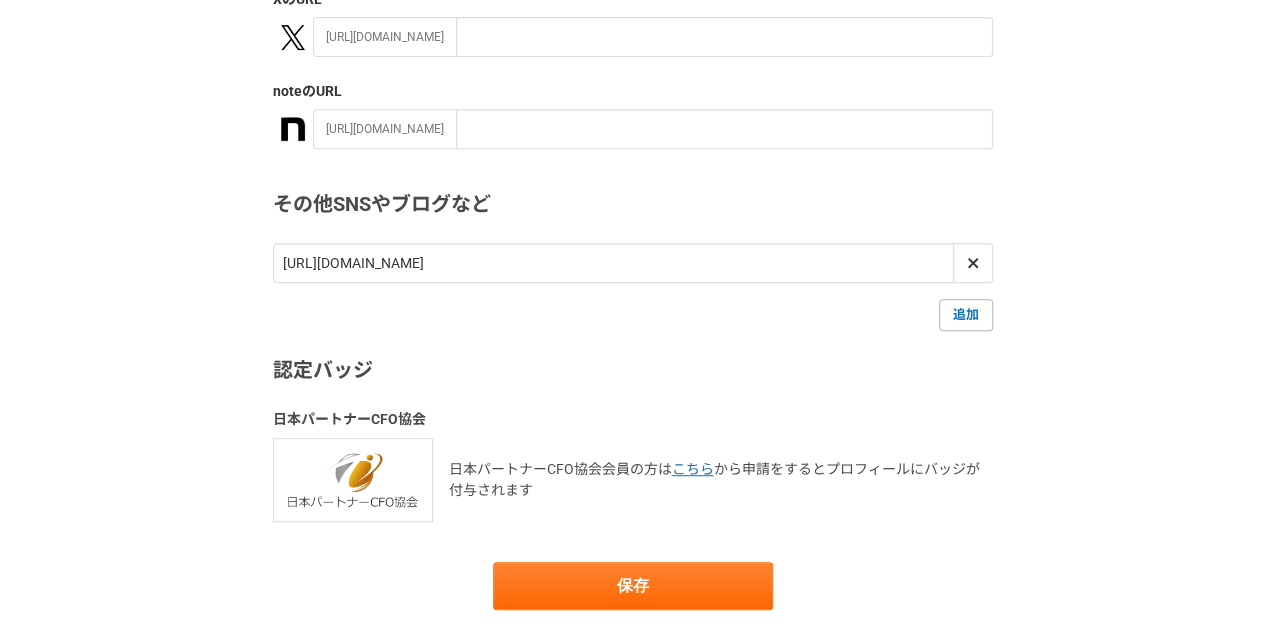type on "[URL][DOMAIN_NAME]" 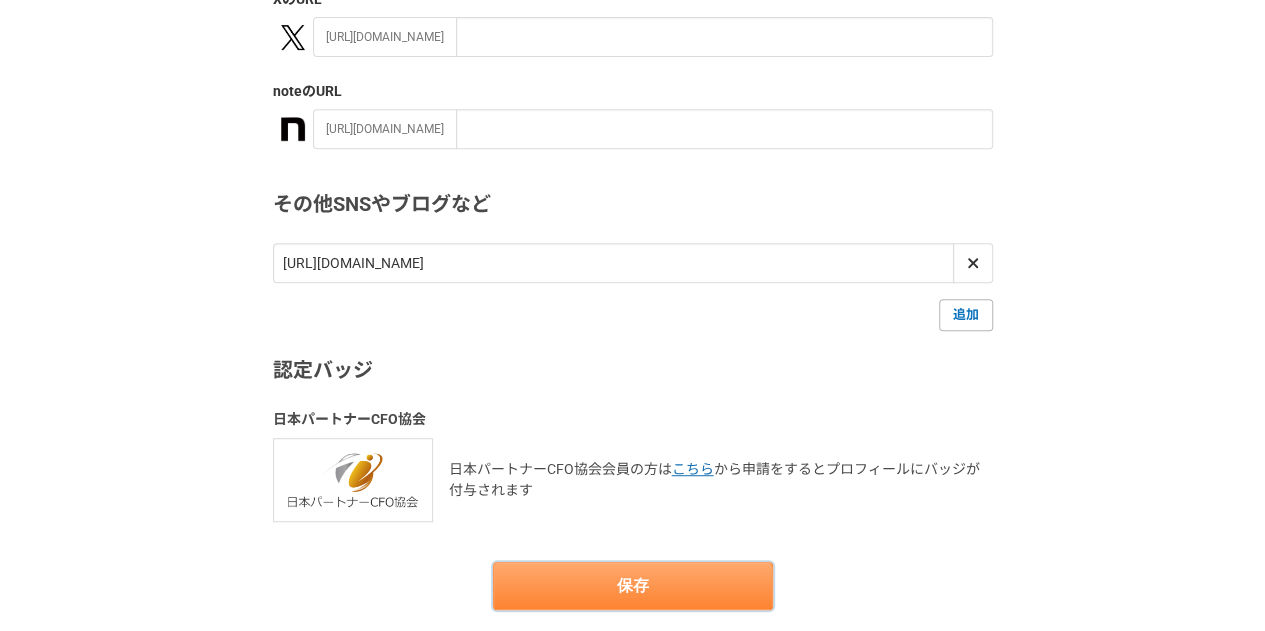 click on "保存" at bounding box center [633, 586] 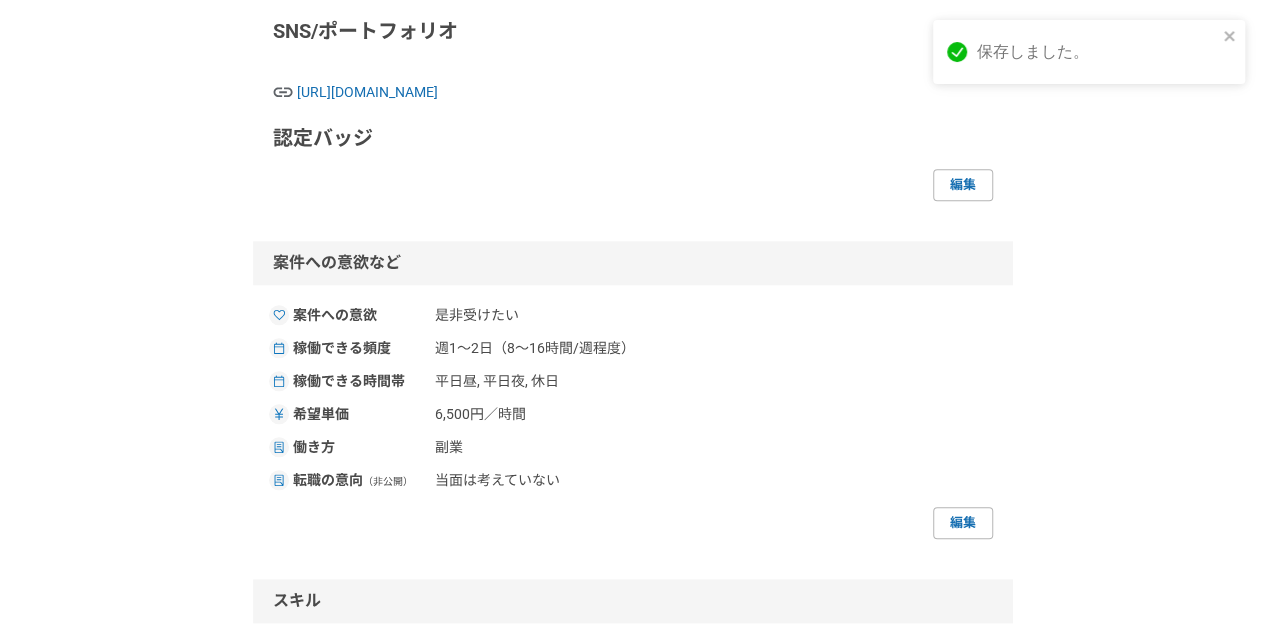 scroll, scrollTop: 900, scrollLeft: 0, axis: vertical 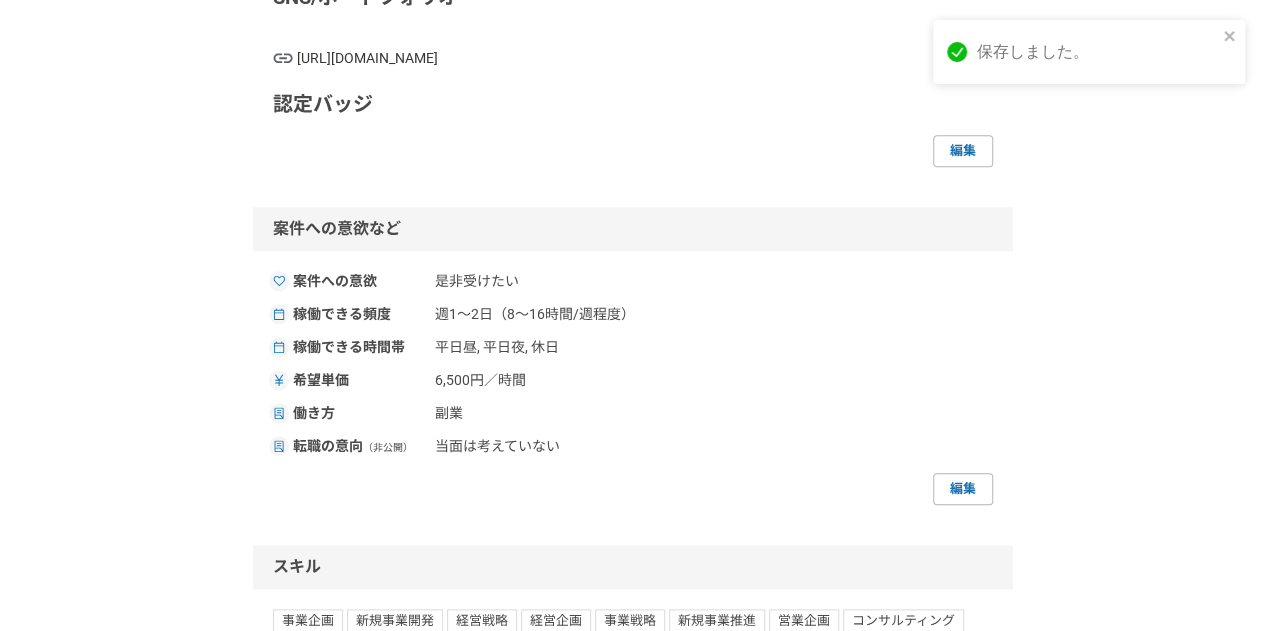 click on "[URL][DOMAIN_NAME]" at bounding box center (645, 58) 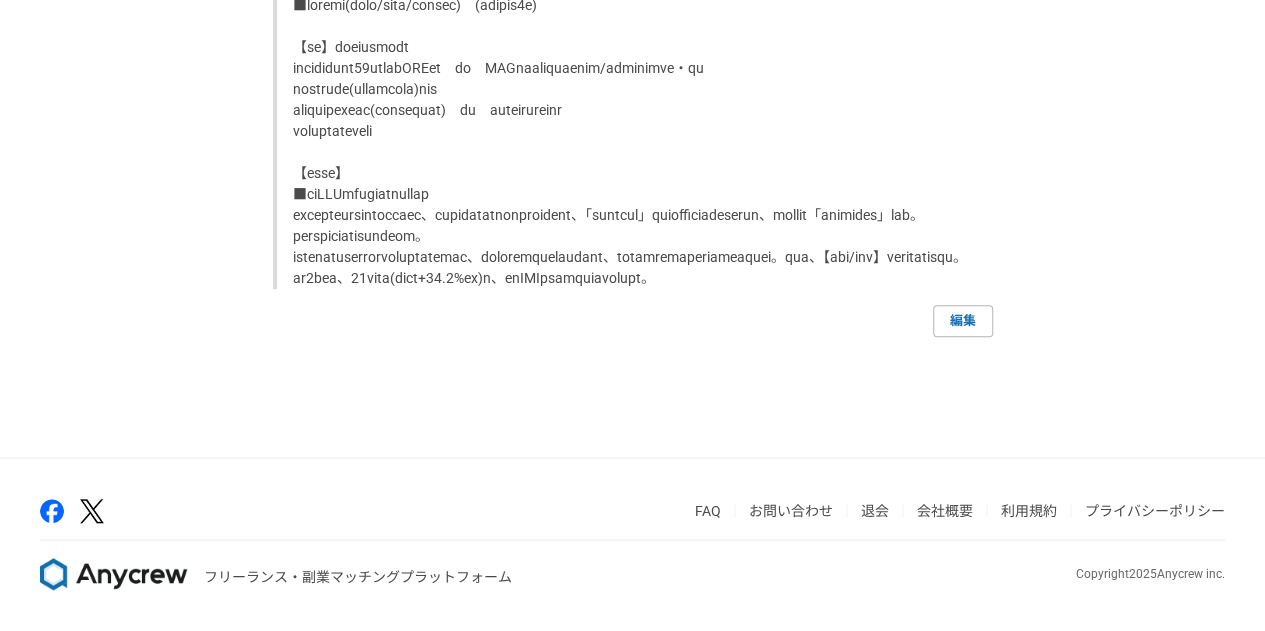 scroll, scrollTop: 5100, scrollLeft: 0, axis: vertical 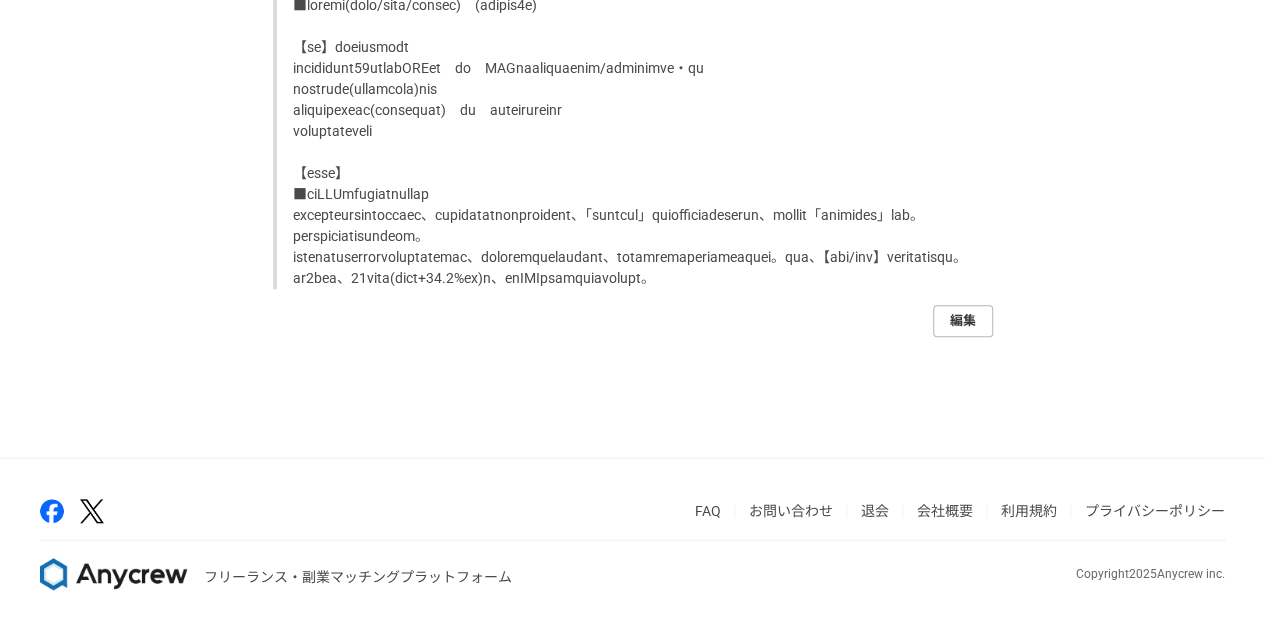 click on "編集" at bounding box center (963, 321) 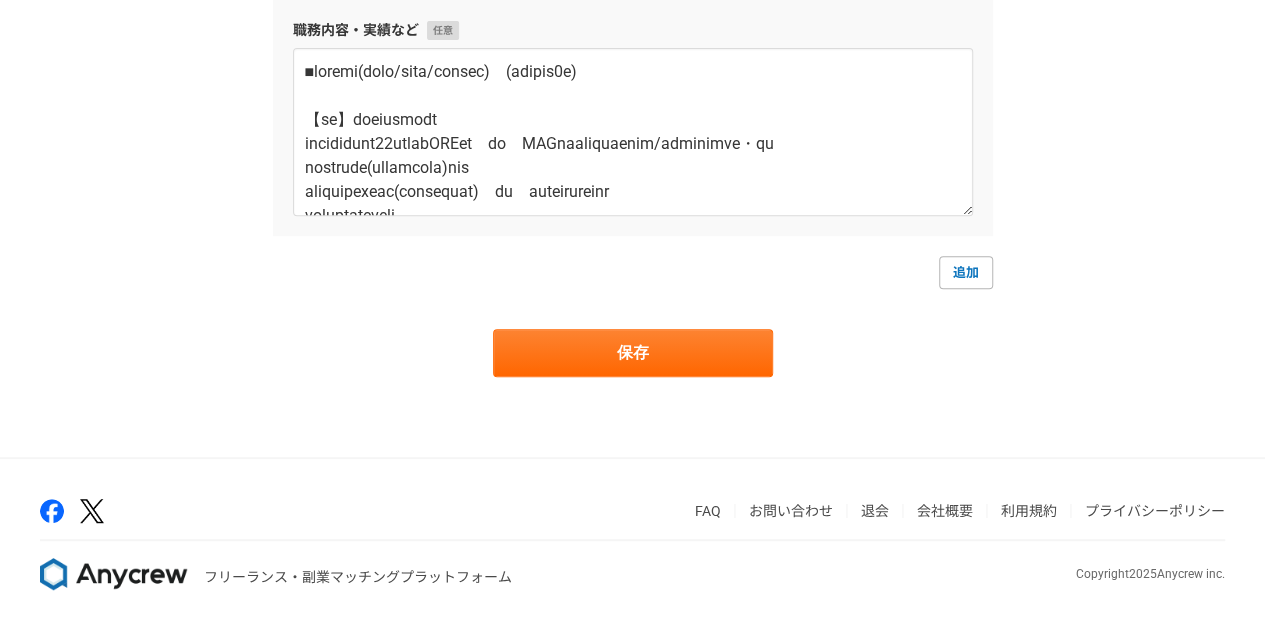 scroll, scrollTop: 0, scrollLeft: 0, axis: both 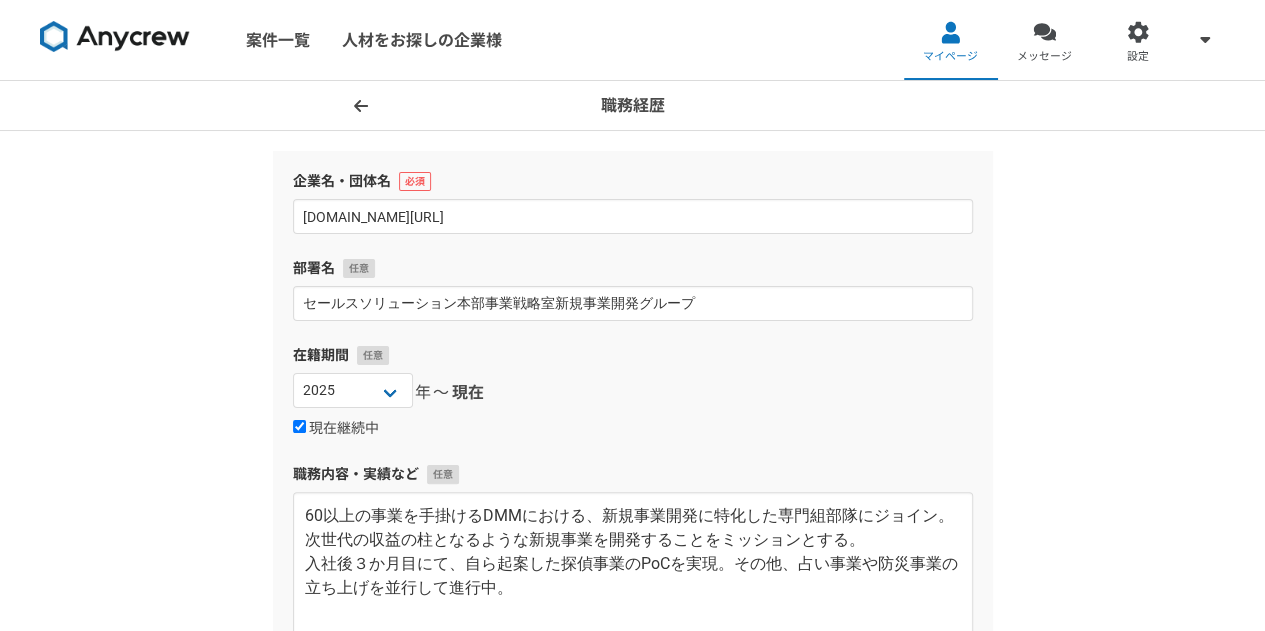click on "職務経歴 企業名・団体名 [DOMAIN_NAME][URL] 部署名 セールスソリューション本部事業戦略室新規事業開発グループ 在籍期間 [DATE] [DATE] [DATE] [DATE] [DATE] [DATE] [DATE] [DATE] [DATE] [DATE] [DATE] [DATE] [DATE] [DATE] [DATE] [DATE] [DATE] [DATE] [DATE] [DATE] [DATE] [DATE] [DATE] [DATE] [DATE] [DATE] [DATE] [DATE] [DATE] [DATE] [DATE] [DATE] [DATE] [DATE] [DATE] [DATE] [DATE] [DATE] [DATE] [DATE] [DATE] [DATE] [DATE] [DATE] [DATE] [DATE] [DATE] [DATE] [DATE] [DATE]〜 現在   現在継続中 職務内容・実績など 60以上の事業を手掛けるDMMにおける、新規事業開発に特化した専門組部隊にジョイン。次世代の収益の柱となるような新規事業を開発することをミッションとする。
入社後３か月目にて、自ら起案した探偵事業のPoCを実現。その他、占い事業や防災事業の立ち上げを並行して進行中。 企業を削除 企業名・団体名 スカパーJSAT株式会社 部署名 新領域事業部 在籍期間 [DATE] [DATE] [DATE] [DATE] [DATE] [DATE] [DATE] [DATE] [DATE] [DATE] [DATE] [DATE]" at bounding box center [632, 2342] 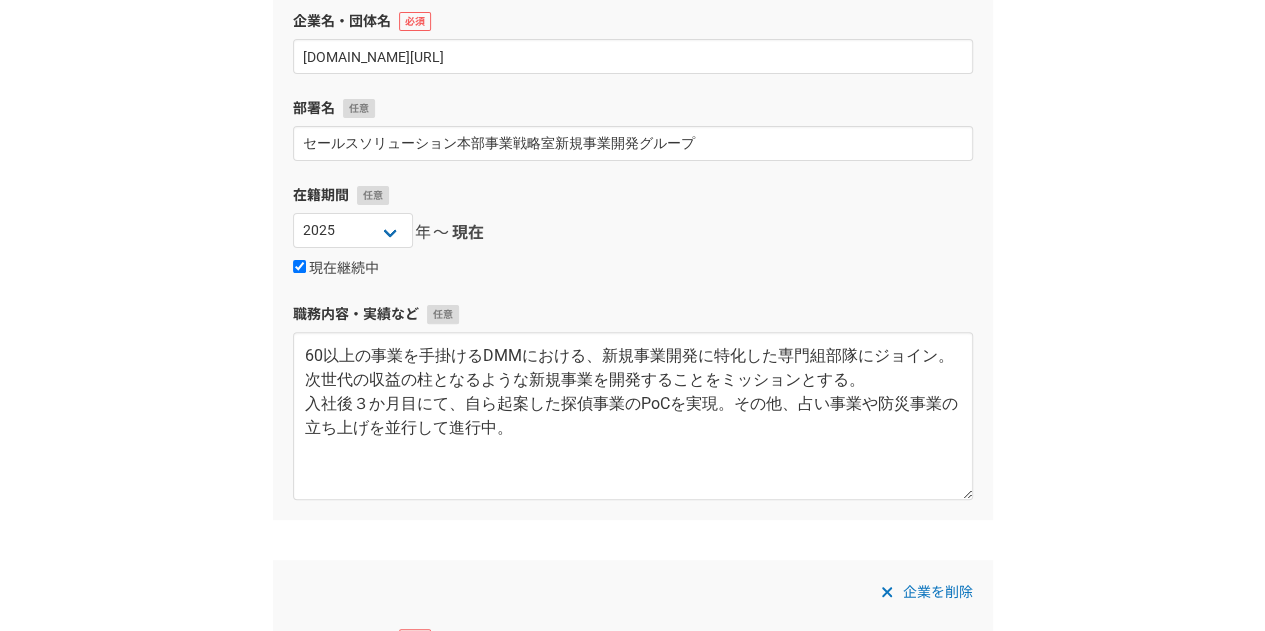 scroll, scrollTop: 300, scrollLeft: 0, axis: vertical 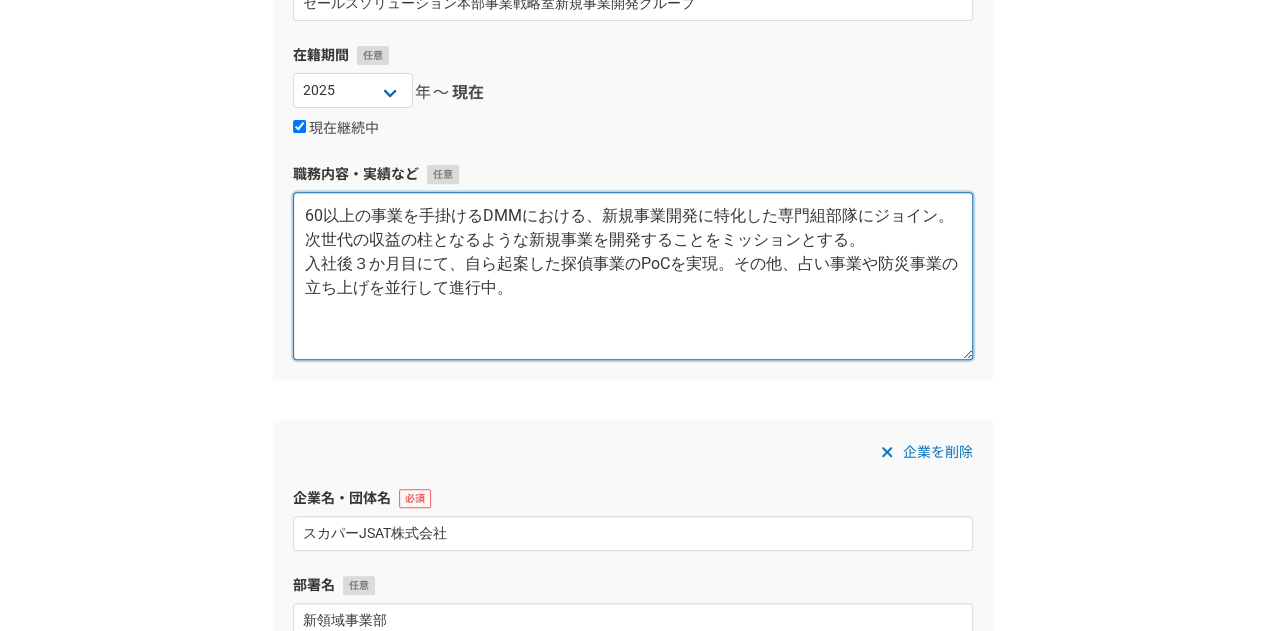 click on "60以上の事業を手掛けるDMMにおける、新規事業開発に特化した専門組部隊にジョイン。次世代の収益の柱となるような新規事業を開発することをミッションとする。
入社後３か月目にて、自ら起案した探偵事業のPoCを実現。その他、占い事業や防災事業の立ち上げを並行して進行中。" at bounding box center [633, 276] 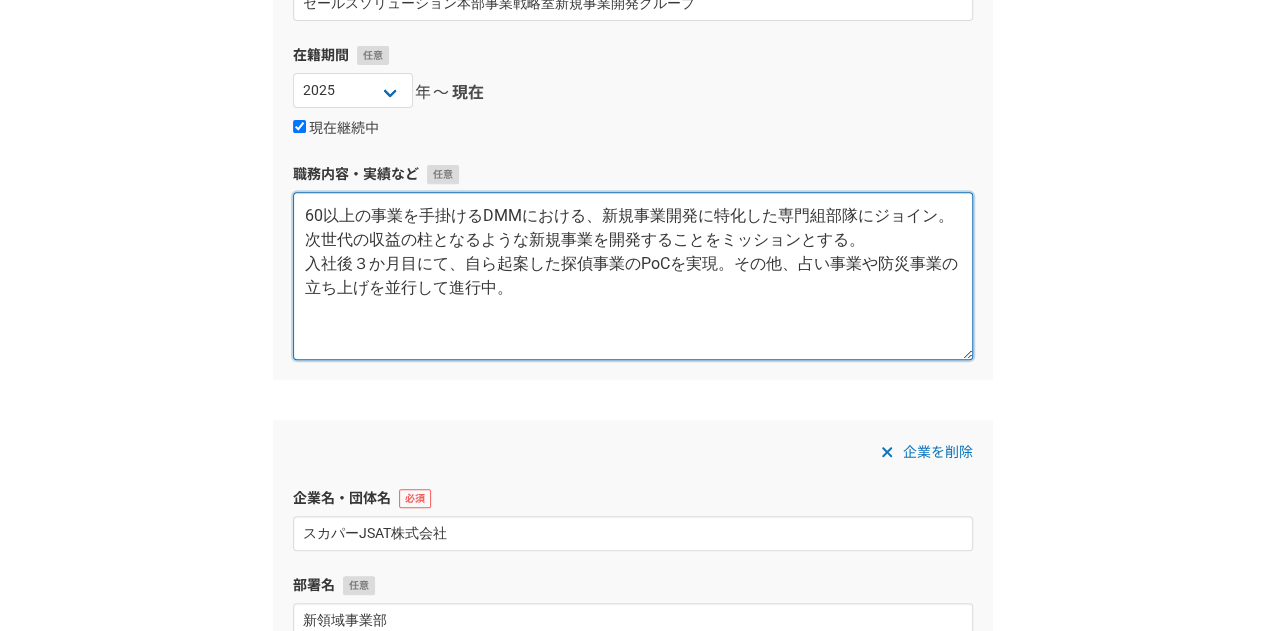 click on "60以上の事業を手掛けるDMMにおける、新規事業開発に特化した専門組部隊にジョイン。次世代の収益の柱となるような新規事業を開発することをミッションとする。
入社後３か月目にて、自ら起案した探偵事業のPoCを実現。その他、占い事業や防災事業の立ち上げを並行して進行中。" at bounding box center (633, 276) 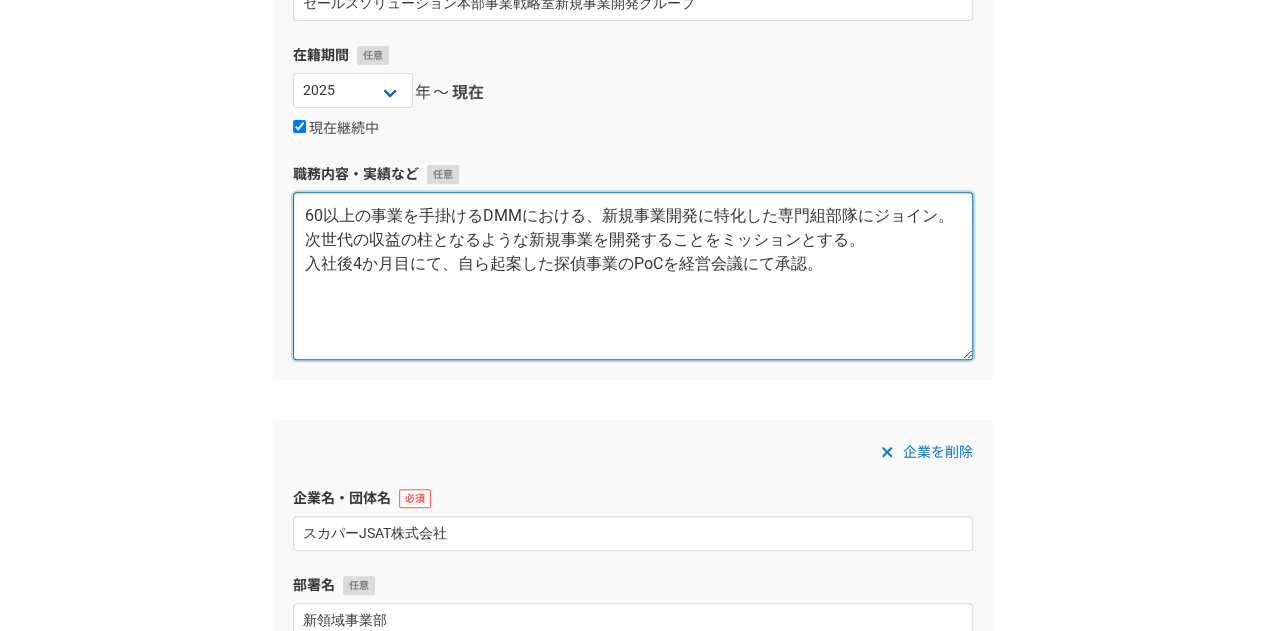 type on "60以上の事業を手掛けるDMMにおける、新規事業開発に特化した専門組部隊にジョイン。次世代の収益の柱となるような新規事業を開発することをミッションとする。
入社後4か月目にて、自ら起案した探偵事業のPoCを経営会議にて承認。" 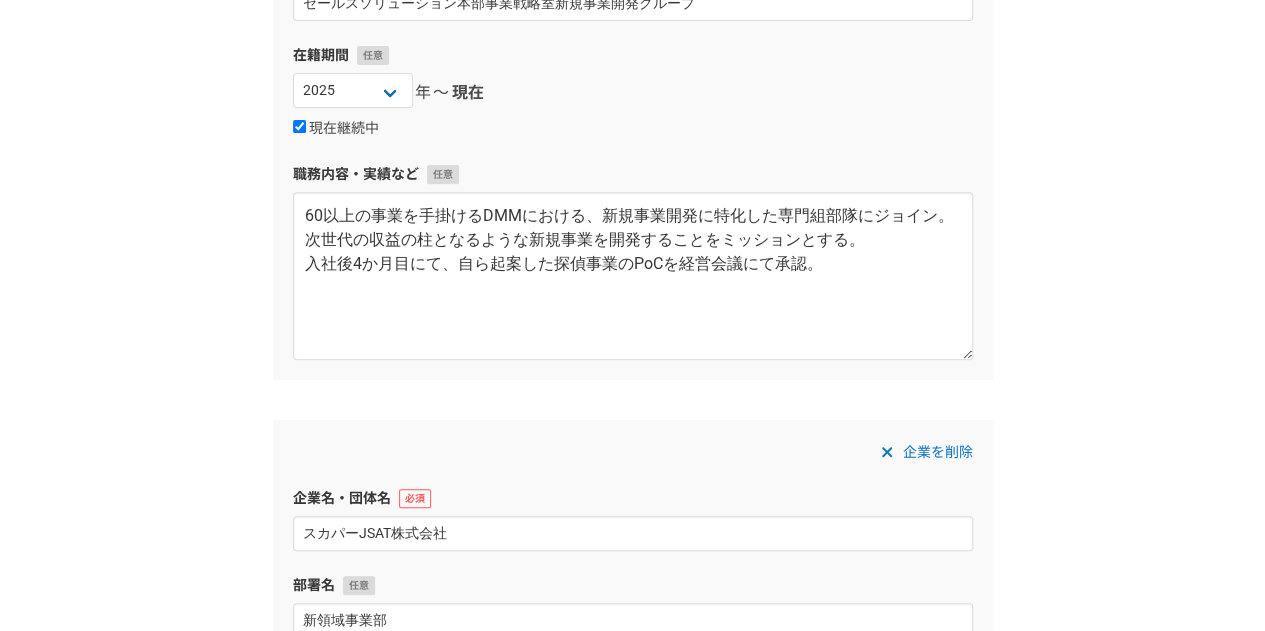 click on "職務経歴 企業名・団体名 [DOMAIN_NAME][URL] 部署名 セールスソリューション本部事業戦略室新規事業開発グループ 在籍期間 [DATE] [DATE] [DATE] [DATE] [DATE] [DATE] [DATE] [DATE] [DATE] [DATE] [DATE] [DATE] [DATE] [DATE] [DATE] [DATE] [DATE] [DATE] [DATE] [DATE] [DATE] [DATE] [DATE] [DATE] [DATE] [DATE] [DATE] [DATE] [DATE] [DATE] [DATE] [DATE] [DATE] [DATE] [DATE] [DATE] [DATE] [DATE] [DATE] [DATE] [DATE] [DATE] [DATE] [DATE] [DATE] [DATE] [DATE] [DATE] [DATE] [DATE]〜 現在   現在継続中 職務内容・実績など 60以上の事業を手掛けるDMMにおける、新規事業開発に特化した専門組部隊にジョイン。次世代の収益の柱となるような新規事業を開発することをミッションとする。
入社後4か月目にて、自ら起案した探偵事業のPoCを経営会議にて承認。 企業を削除 企業名・団体名 スカパーJSAT株式会社 部署名 新領域事業部 在籍期間 [DATE] [DATE] [DATE] [DATE] [DATE] [DATE] [DATE] [DATE] [DATE] [DATE] [DATE] [DATE] [DATE] [DATE] [DATE] [DATE] [DATE] [DATE] [DATE] [DATE] [DATE] [DATE] [DATE] [DATE] [DATE]" at bounding box center [632, 2042] 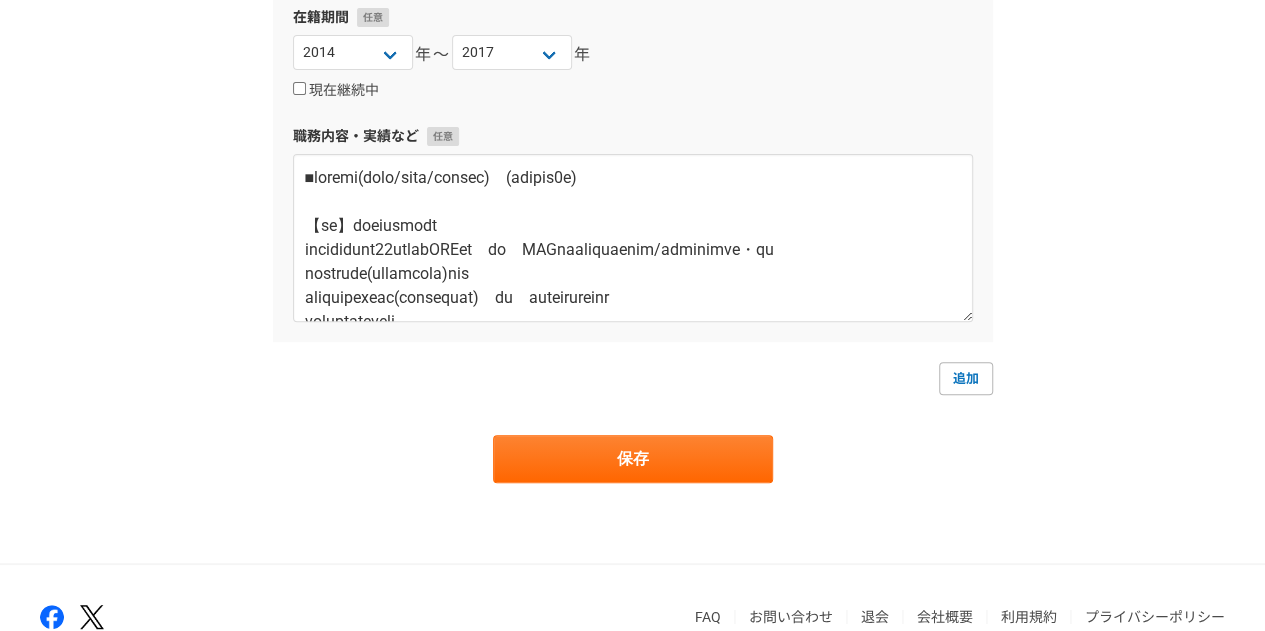 scroll, scrollTop: 4140, scrollLeft: 0, axis: vertical 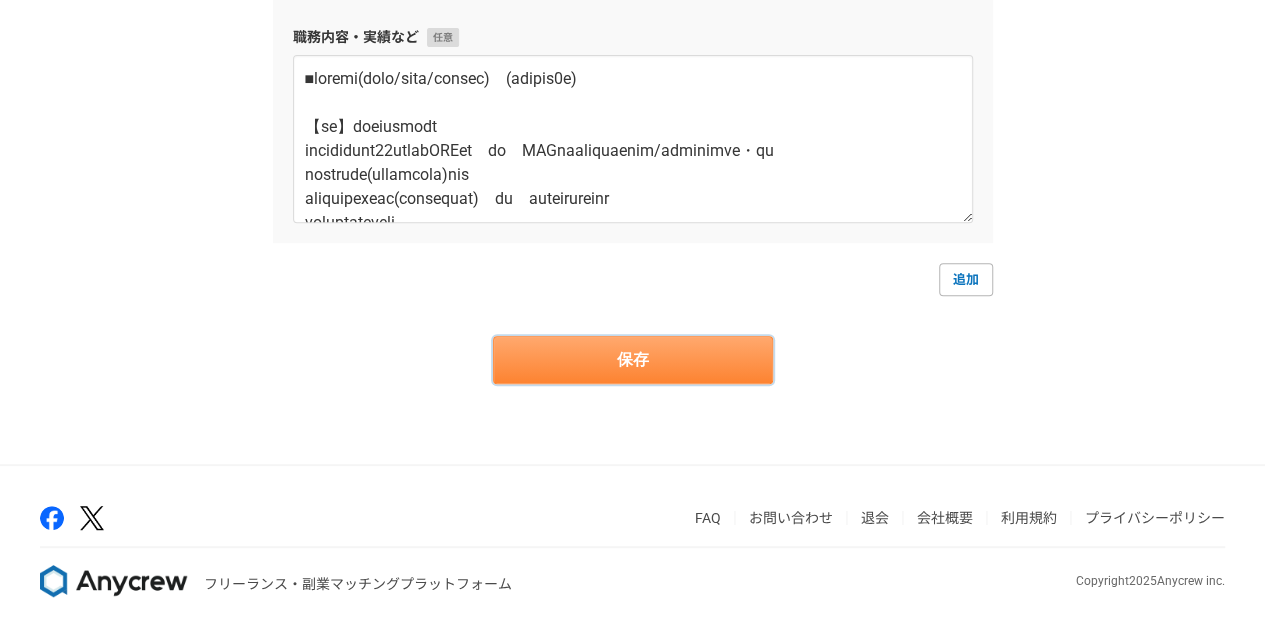 click on "保存" at bounding box center [633, 360] 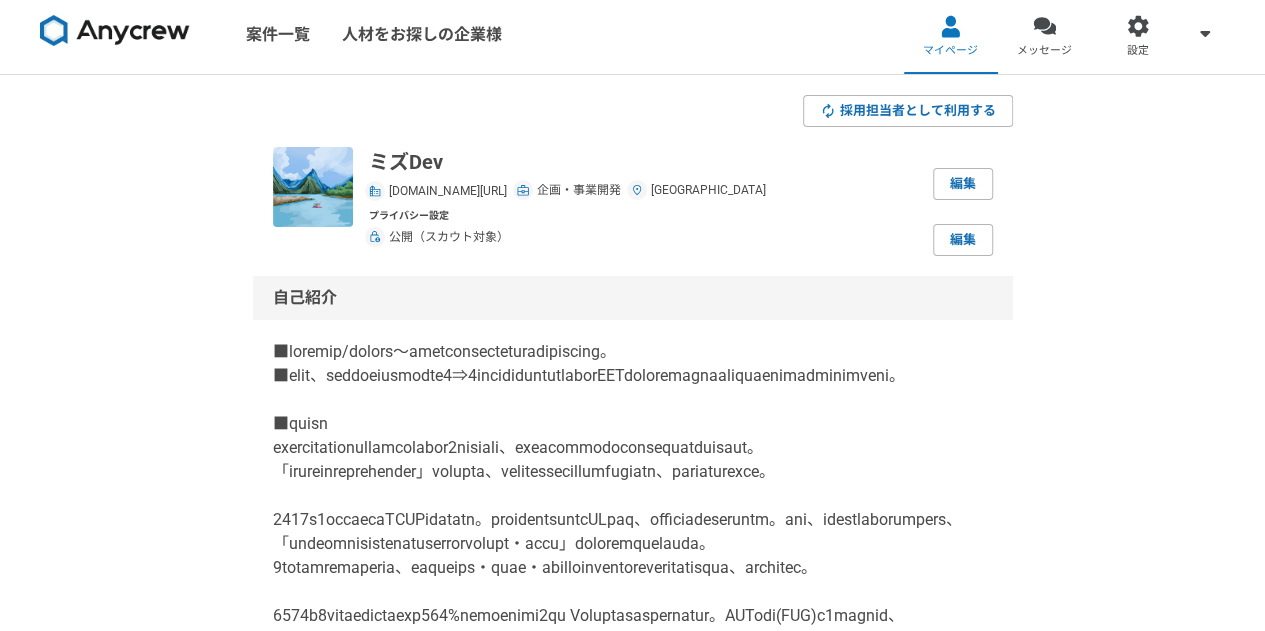 scroll, scrollTop: 0, scrollLeft: 0, axis: both 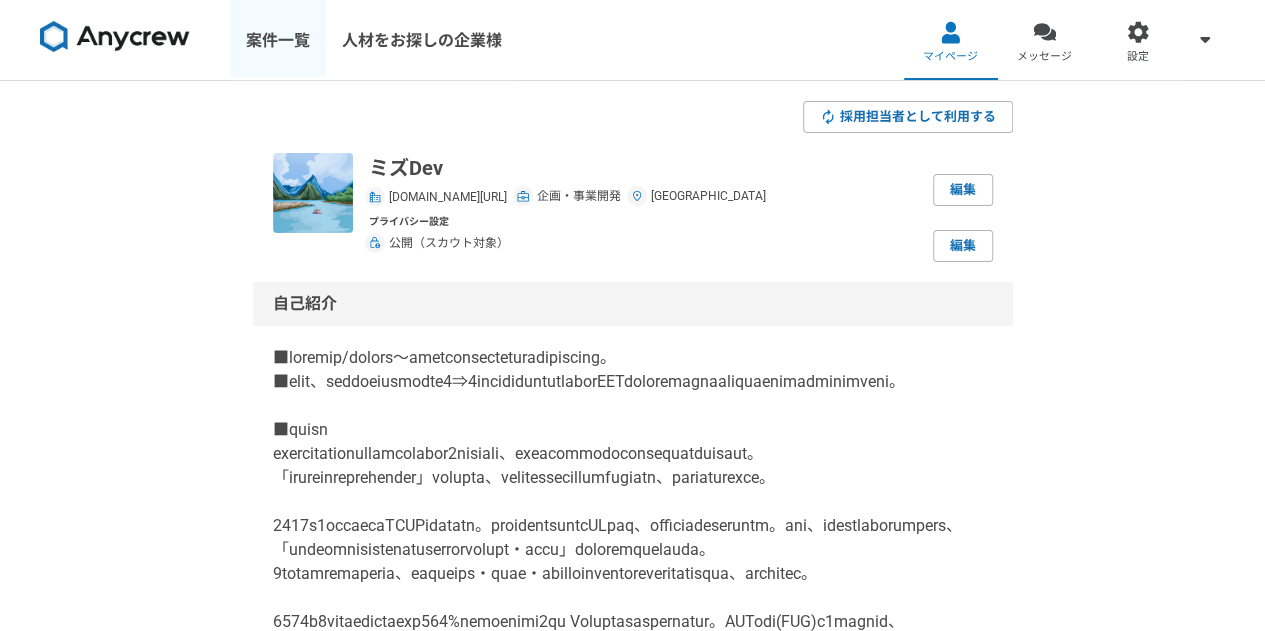 click on "案件一覧" at bounding box center (278, 40) 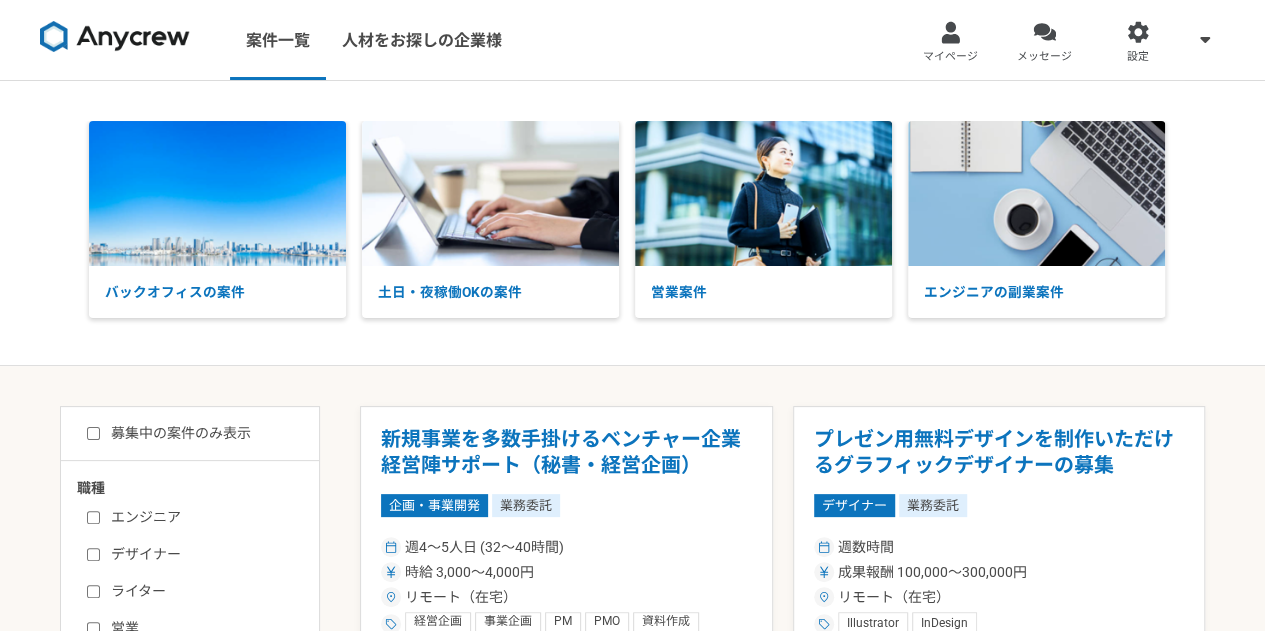 click on "バックオフィスの案件 土日・夜稼働OKの案件 営業案件 エンジニアの副業案件" at bounding box center [632, 223] 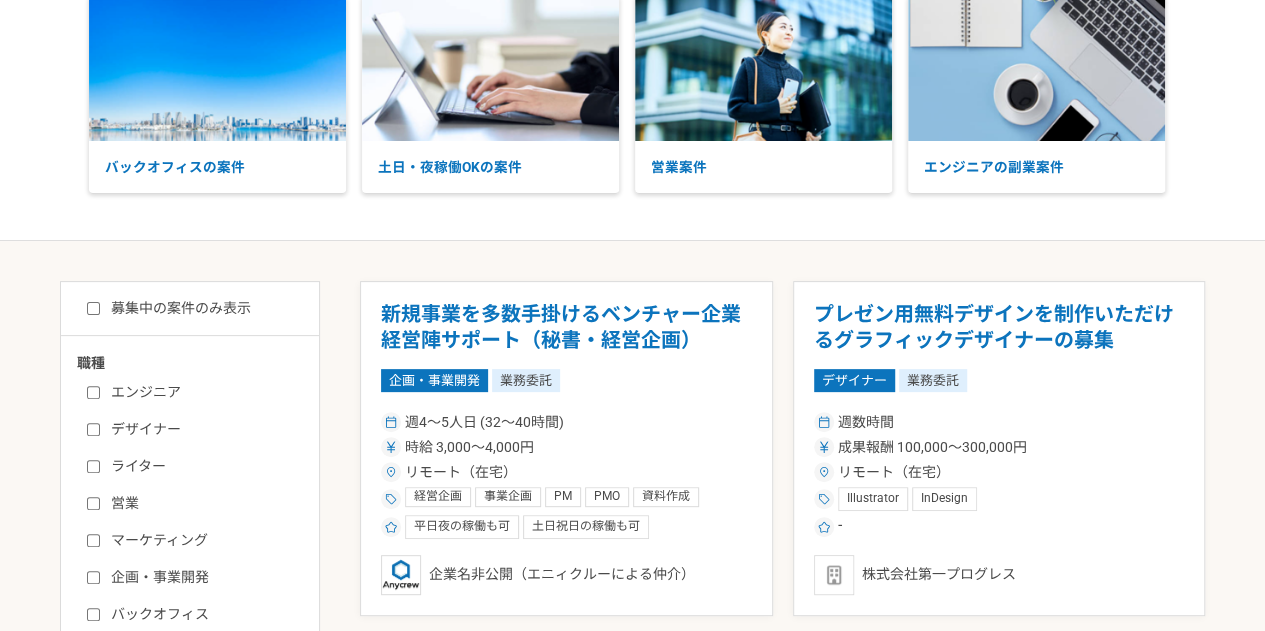 scroll, scrollTop: 300, scrollLeft: 0, axis: vertical 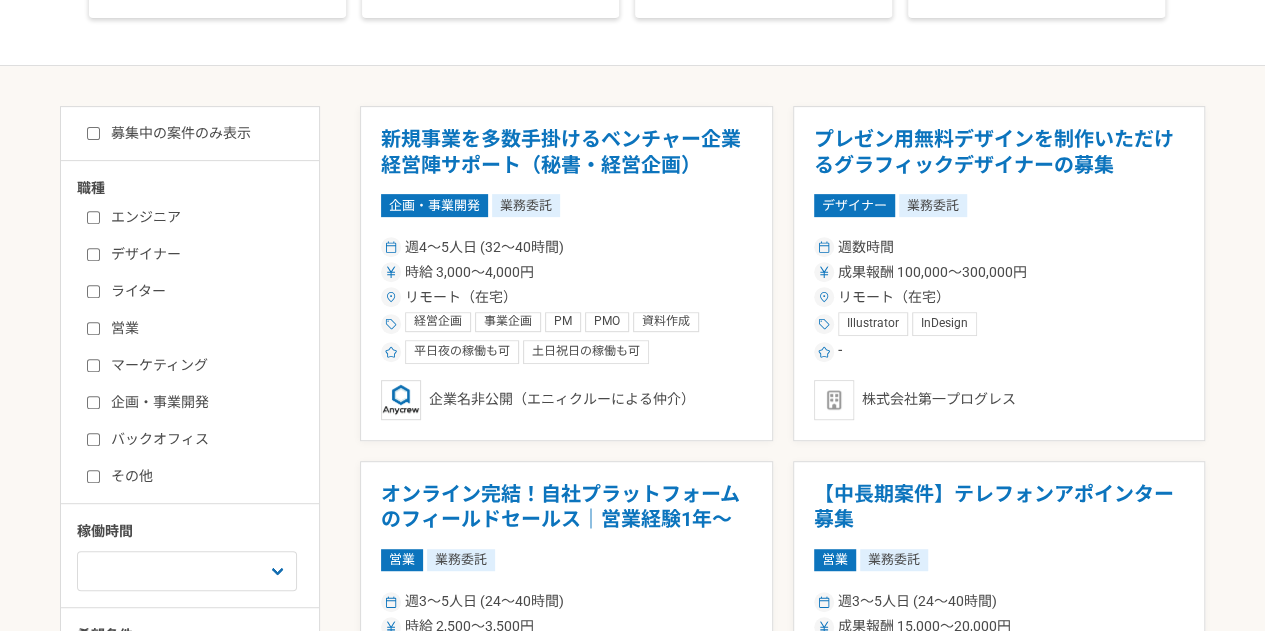 click on "企画・事業開発" at bounding box center [202, 402] 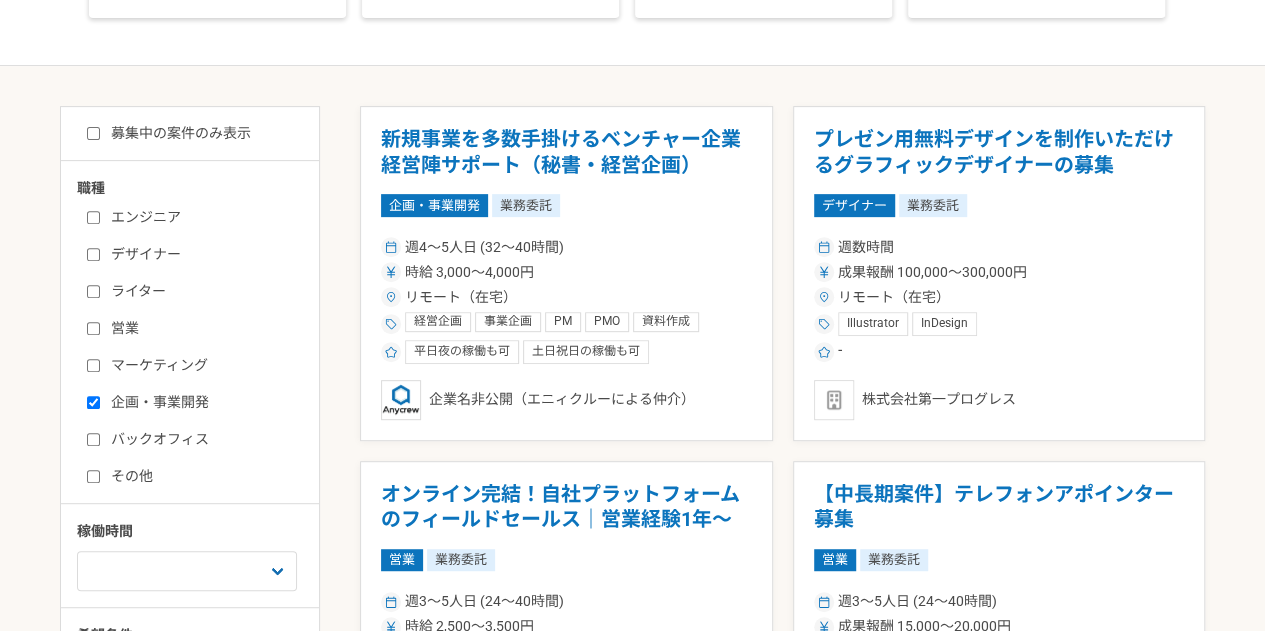 checkbox on "true" 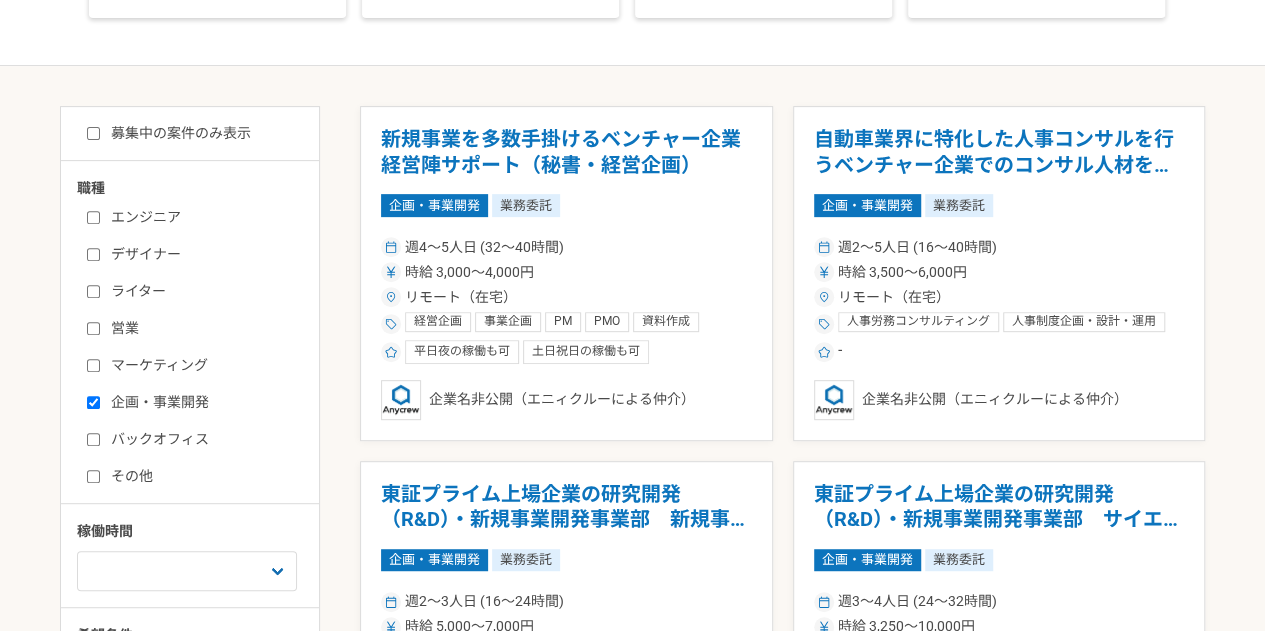 scroll, scrollTop: 600, scrollLeft: 0, axis: vertical 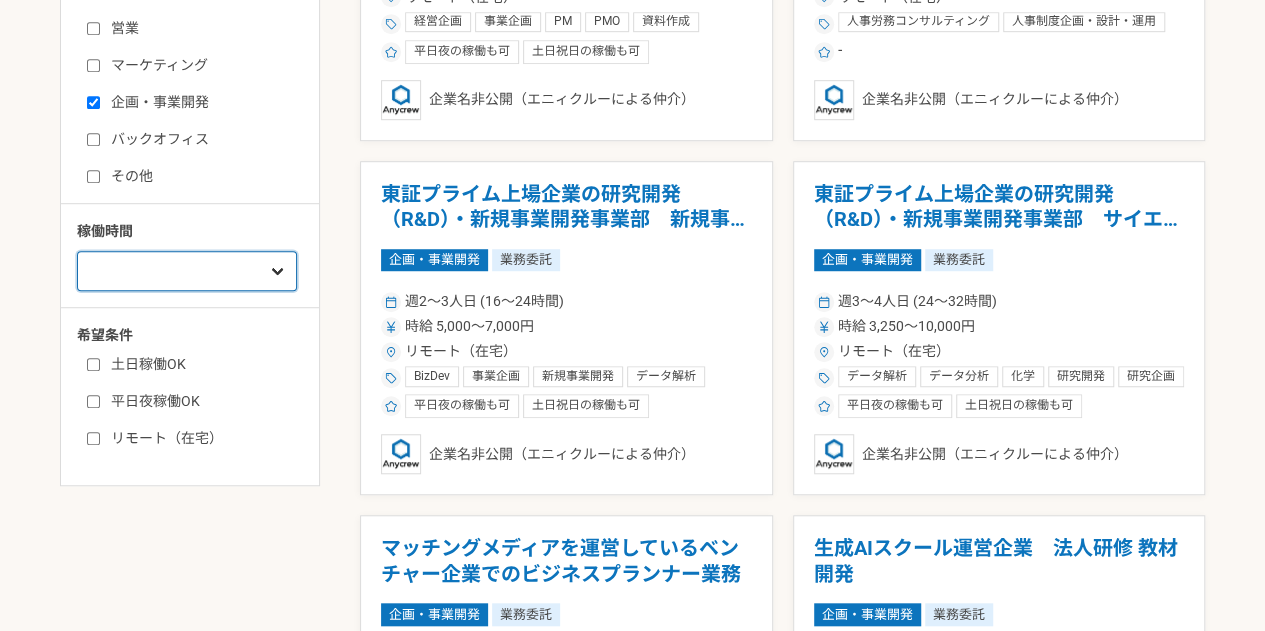 click on "週1人日（8時間）以下 週2人日（16時間）以下 週3人日（24時間）以下 週4人日（32時間）以下 週5人日（40時間）以下" at bounding box center [187, 271] 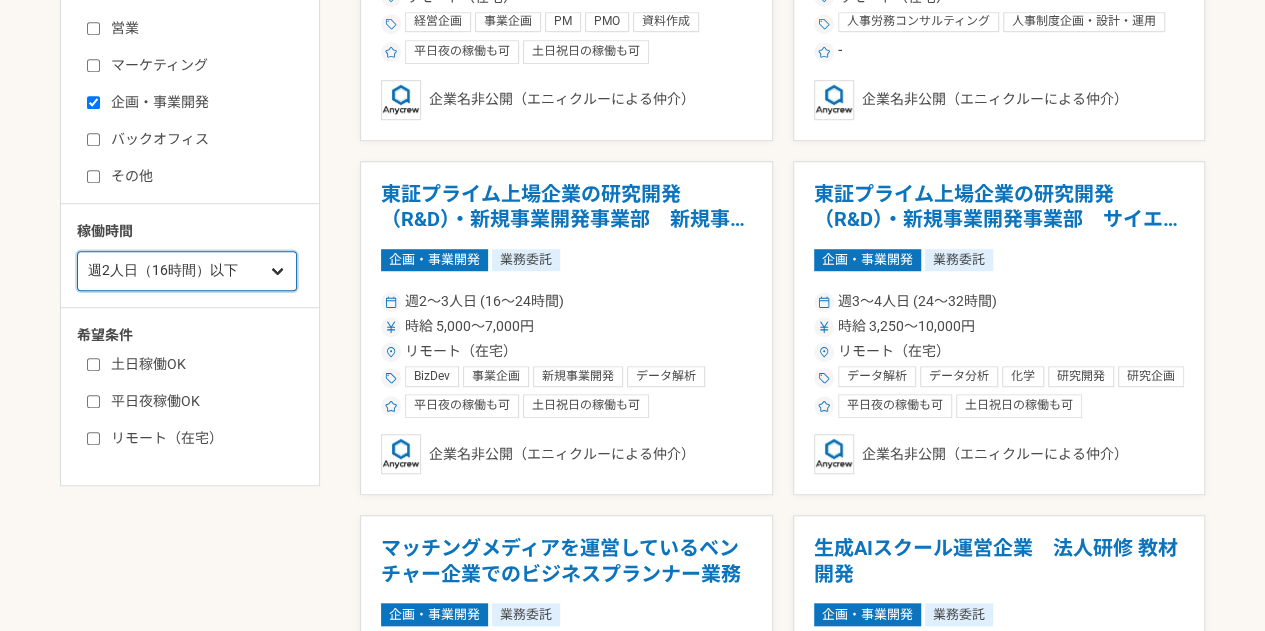 click on "週1人日（8時間）以下 週2人日（16時間）以下 週3人日（24時間）以下 週4人日（32時間）以下 週5人日（40時間）以下" at bounding box center (187, 271) 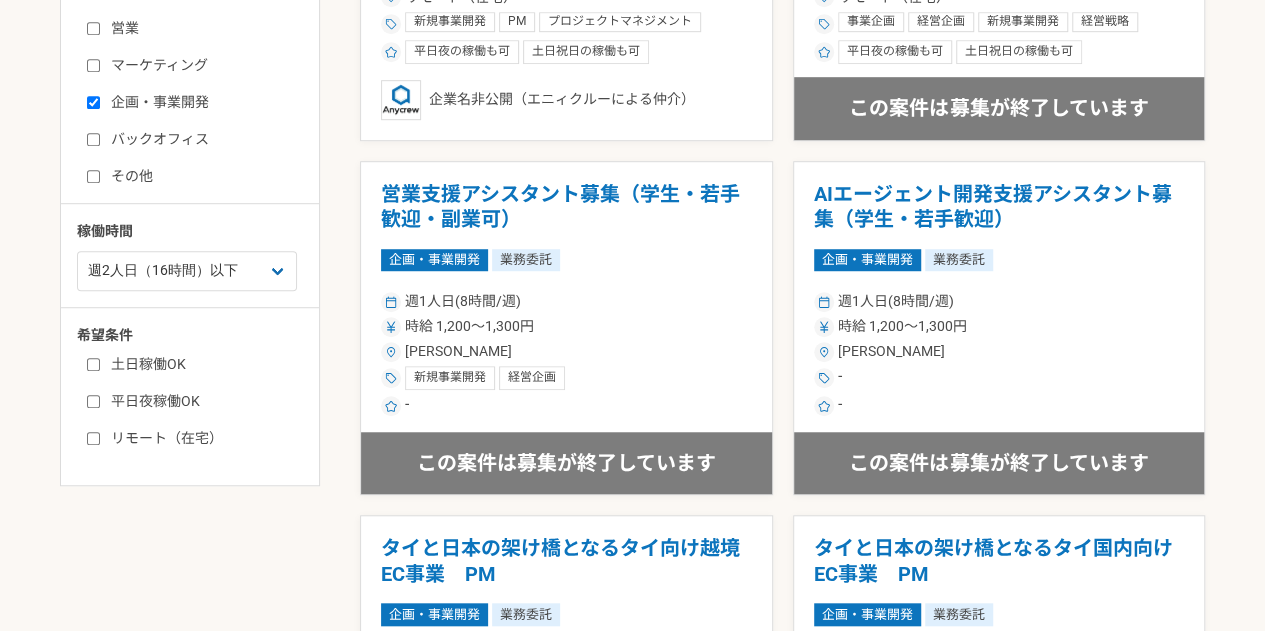 click on "募集中の案件のみ表示 職種 エンジニア デザイナー ライター 営業 マーケティング 企画・事業開発 バックオフィス その他 稼働時間 週1人日（8時間）以下 週2人日（16時間）以下 週3人日（24時間）以下 週4人日（32時間）以下 週5人日（40時間）以下 希望条件 土日稼働OK 平日夜稼働OK リモート（在宅） HR・教育・不動産・バックオフィス領域の新規事業　0→1で事業を立ち上げたい方 企画・事業開発 業務委託 副業転職あり 週1〜2人日 (8〜16時間) 月給 50,000〜100,000円 リモート（在宅） 新規事業開発 PM プロジェクトマネジメント プロジェクトマネージャー 事業企画 事業開発 Webディレクション Webプロデュース 新規事業推進 PdM 事業戦略 新規事業 BizDev HRテック 不動産 教育 バックオフィス 人事 平日夜の稼働も可 土日祝日の稼働も可 企画・事業開発 業務委託 - -" at bounding box center (632, 1629) 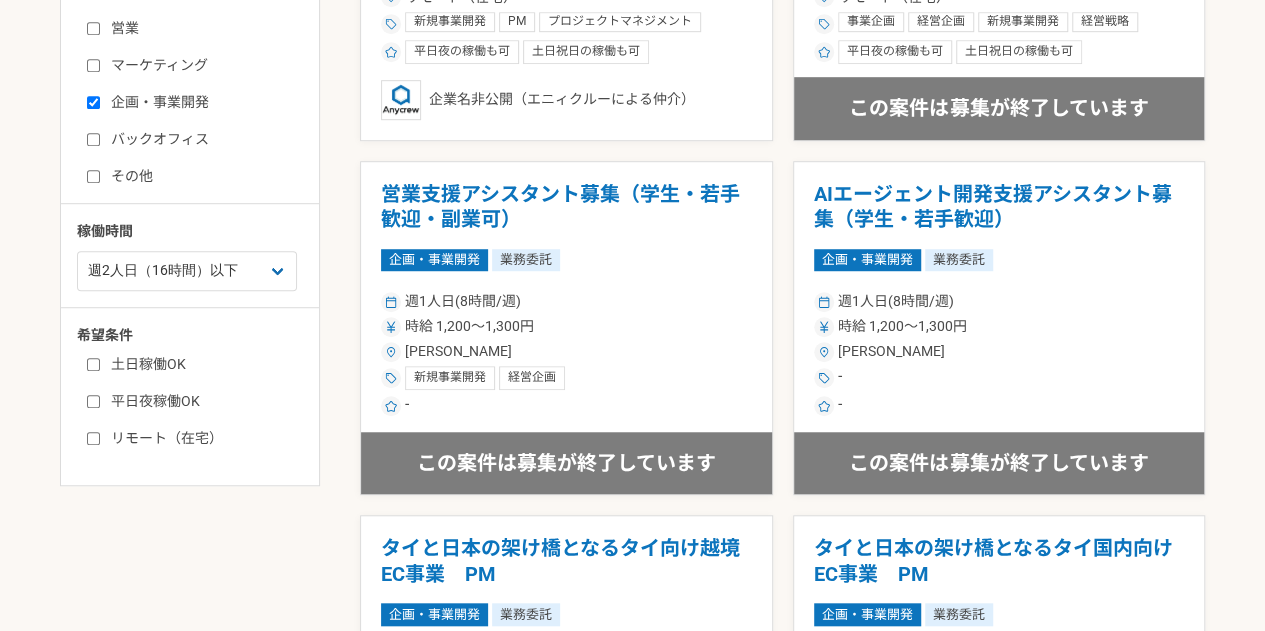 drag, startPoint x: 183, startPoint y: 433, endPoint x: 155, endPoint y: 414, distance: 33.83785 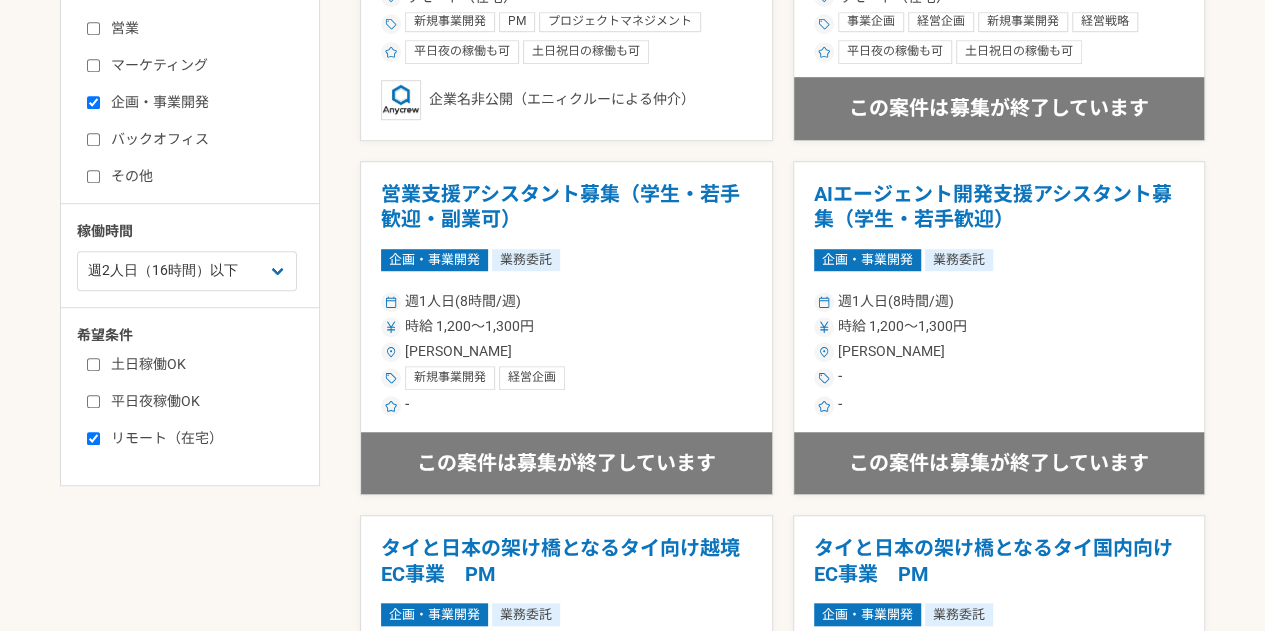 checkbox on "true" 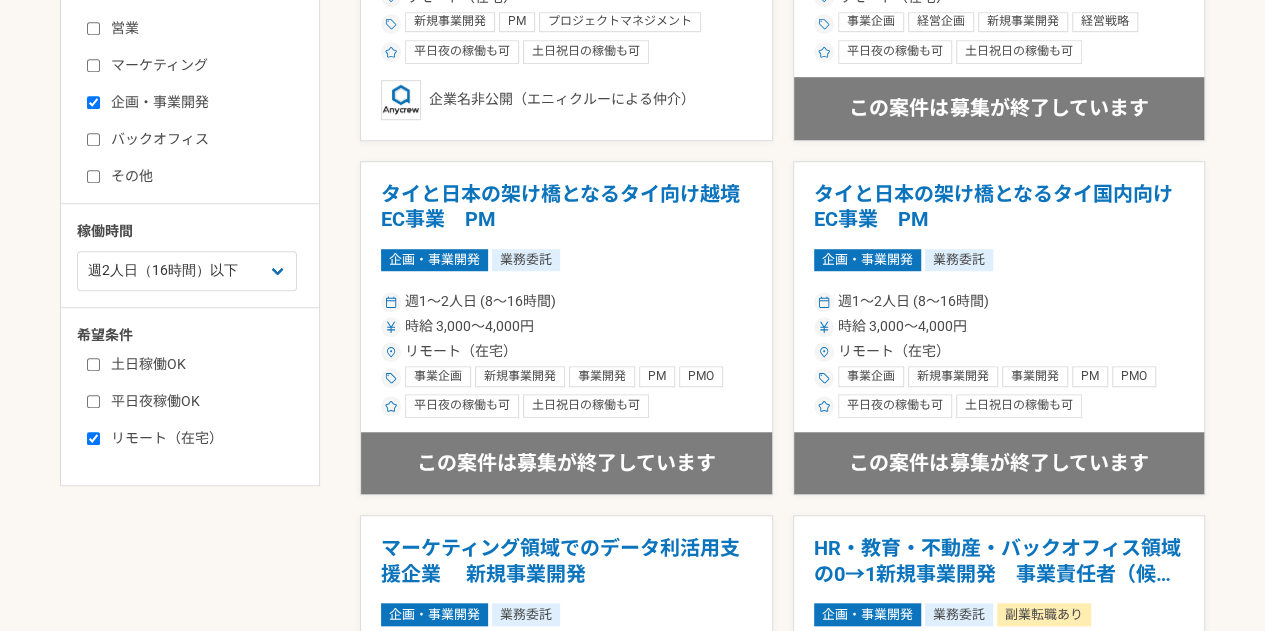 click on "募集中の案件のみ表示 職種 エンジニア デザイナー ライター 営業 マーケティング 企画・事業開発 バックオフィス その他 稼働時間 週1人日（8時間）以下 週2人日（16時間）以下 週3人日（24時間）以下 週4人日（32時間）以下 週5人日（40時間）以下 希望条件 土日稼働OK 平日夜稼働OK リモート（在宅） HR・教育・不動産・バックオフィス領域の新規事業　0→1で事業を立ち上げたい方 企画・事業開発 業務委託 副業転職あり 週1〜2人日 (8〜16時間) 月給 50,000〜100,000円 リモート（在宅） 新規事業開発 PM プロジェクトマネジメント プロジェクトマネージャー 事業企画 事業開発 Webディレクション Webプロデュース 新規事業推進 PdM 事業戦略 新規事業 BizDev HRテック 不動産 教育 バックオフィス 人事 平日夜の稼働も可 土日祝日の稼働も可 企画・事業開発 業務委託 PM" at bounding box center (632, 1649) 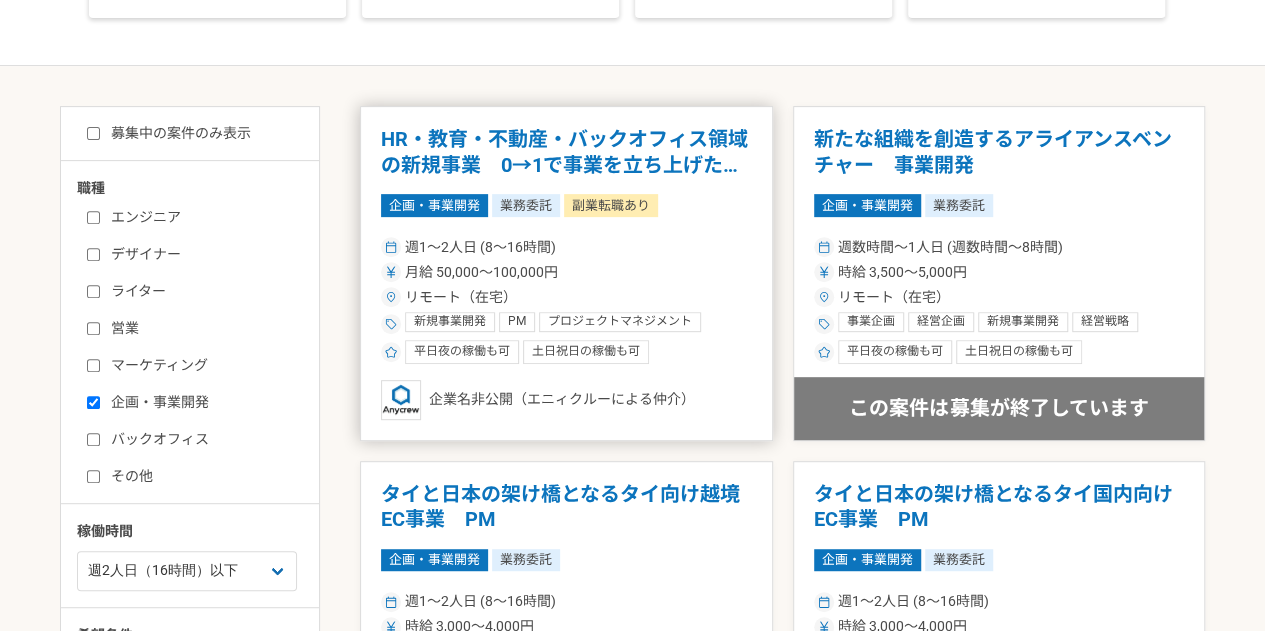 click on "週1〜2人日 (8〜16時間)" at bounding box center [566, 247] 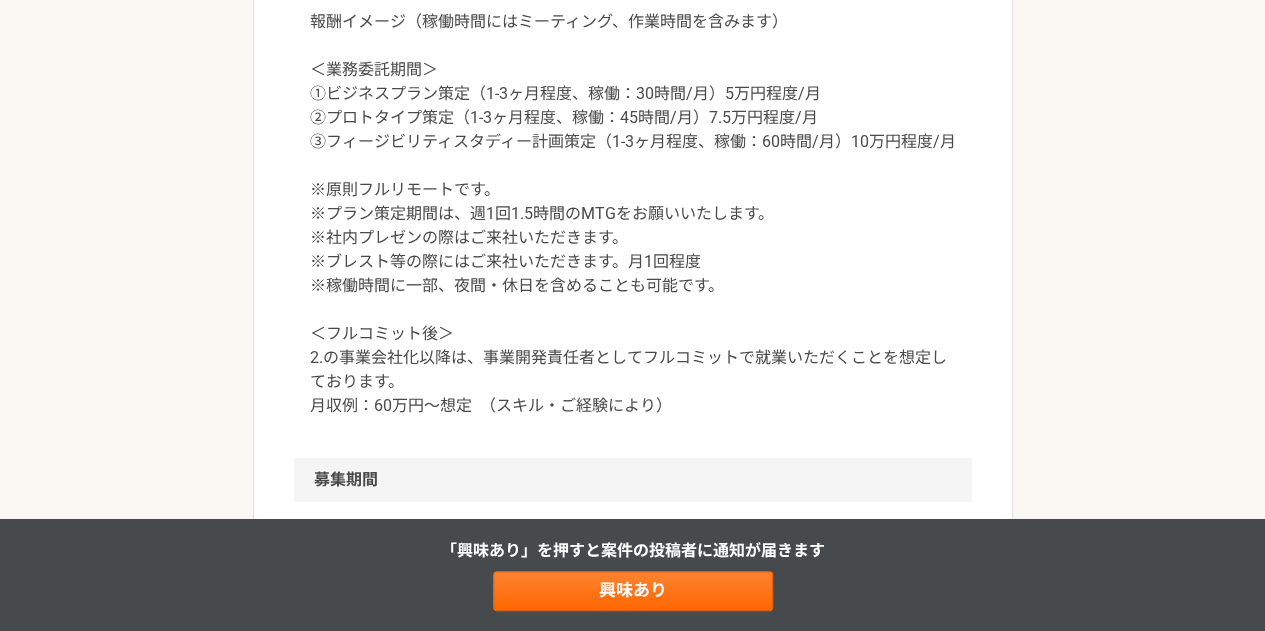 scroll, scrollTop: 3000, scrollLeft: 0, axis: vertical 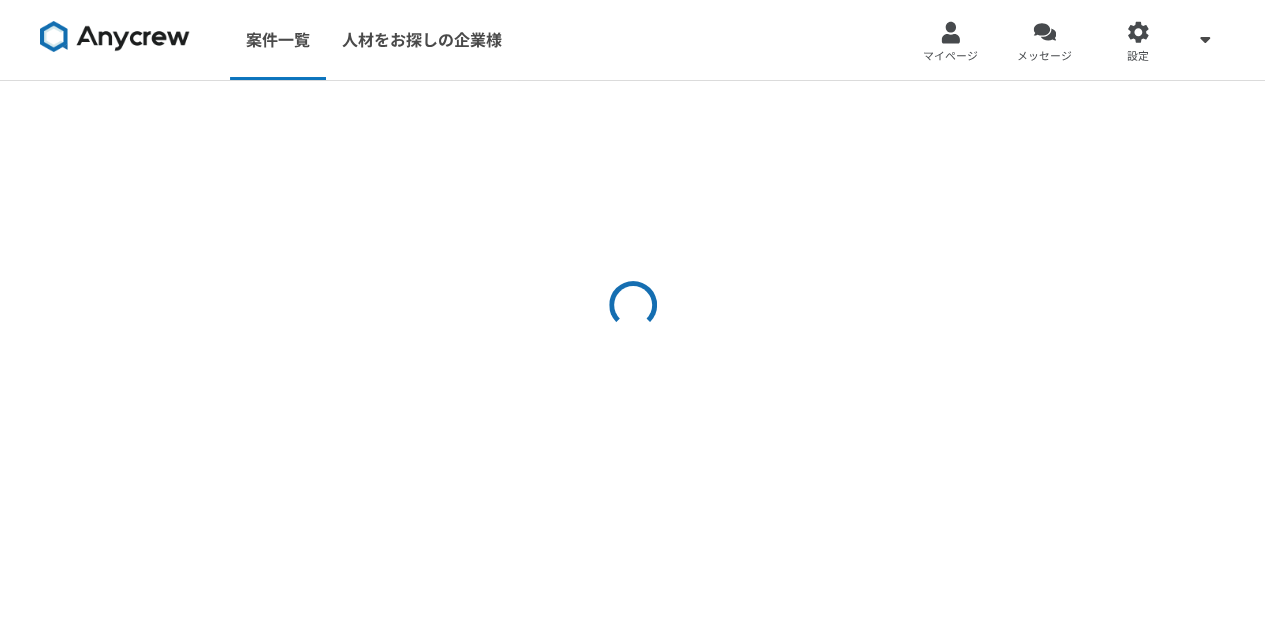 select on "2" 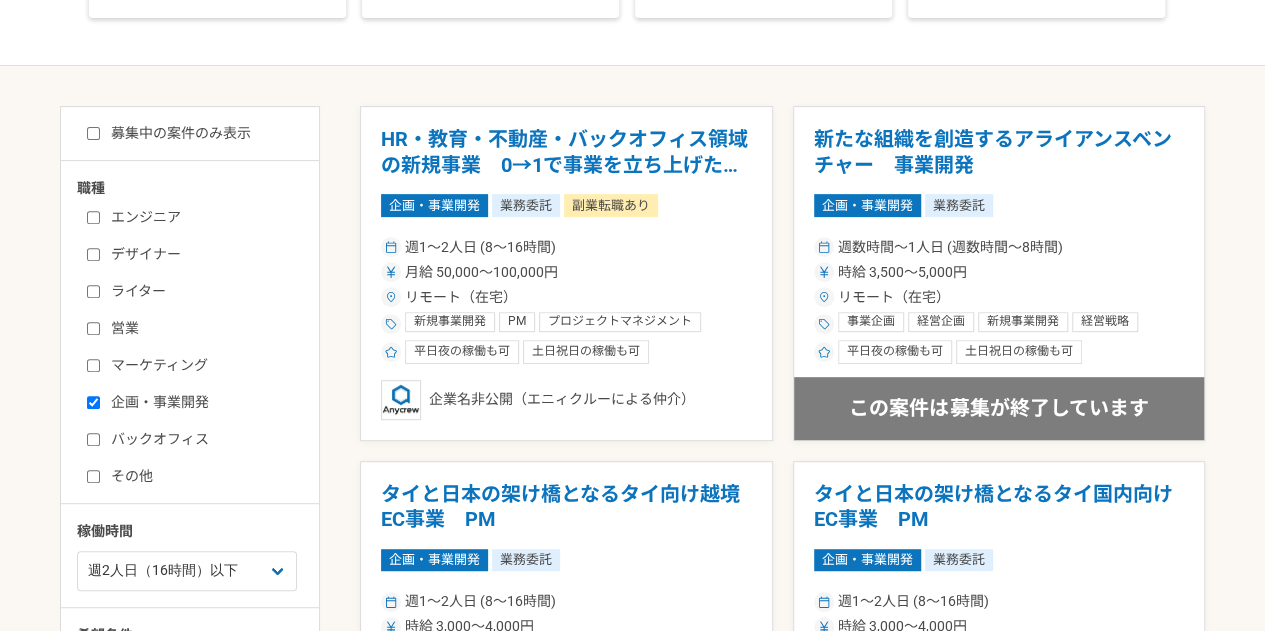 scroll, scrollTop: 0, scrollLeft: 0, axis: both 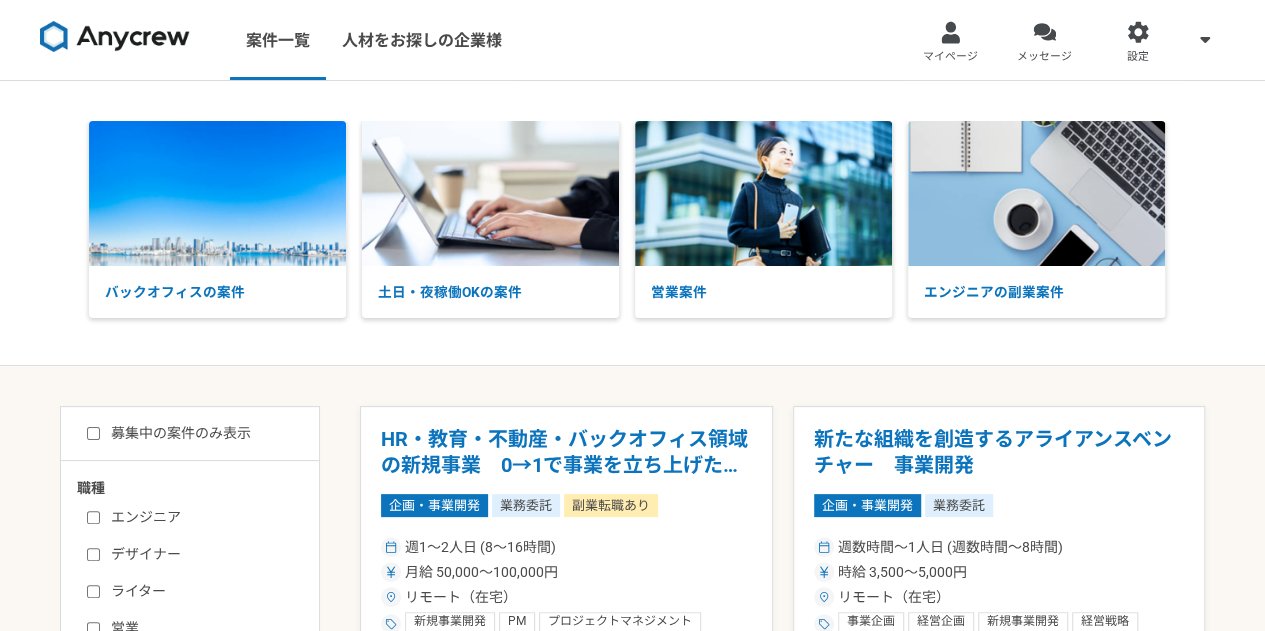 click on "募集中の案件のみ表示" at bounding box center [169, 433] 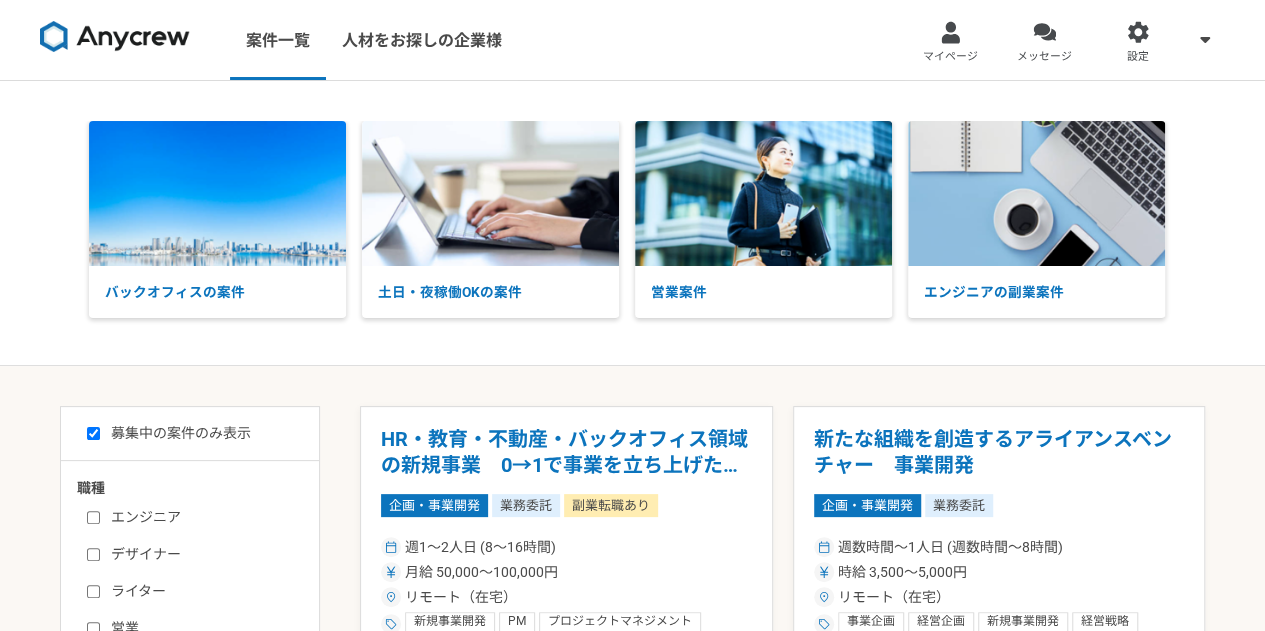 checkbox on "true" 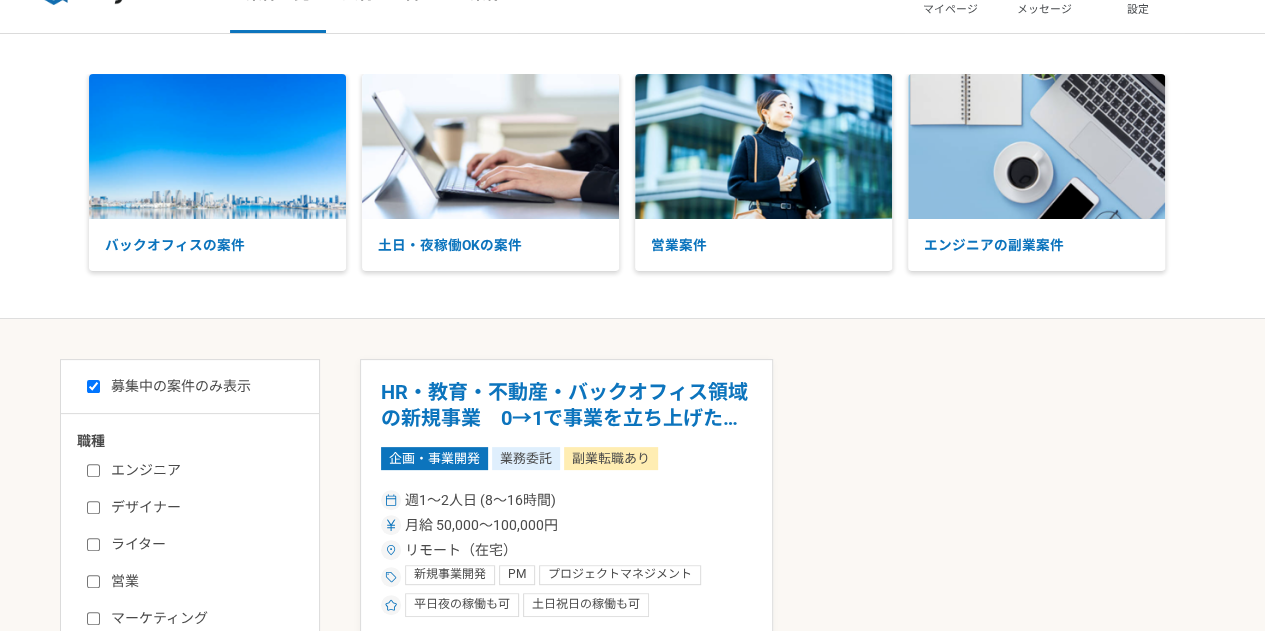 scroll, scrollTop: 0, scrollLeft: 0, axis: both 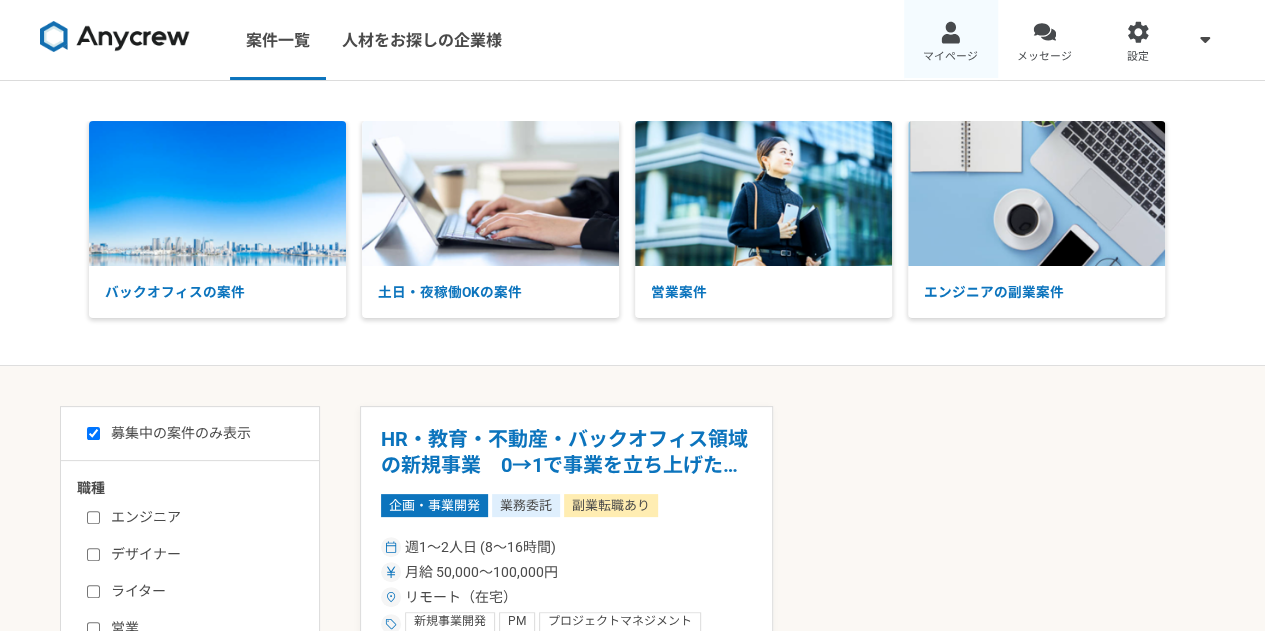 click on "マイページ" at bounding box center (951, 40) 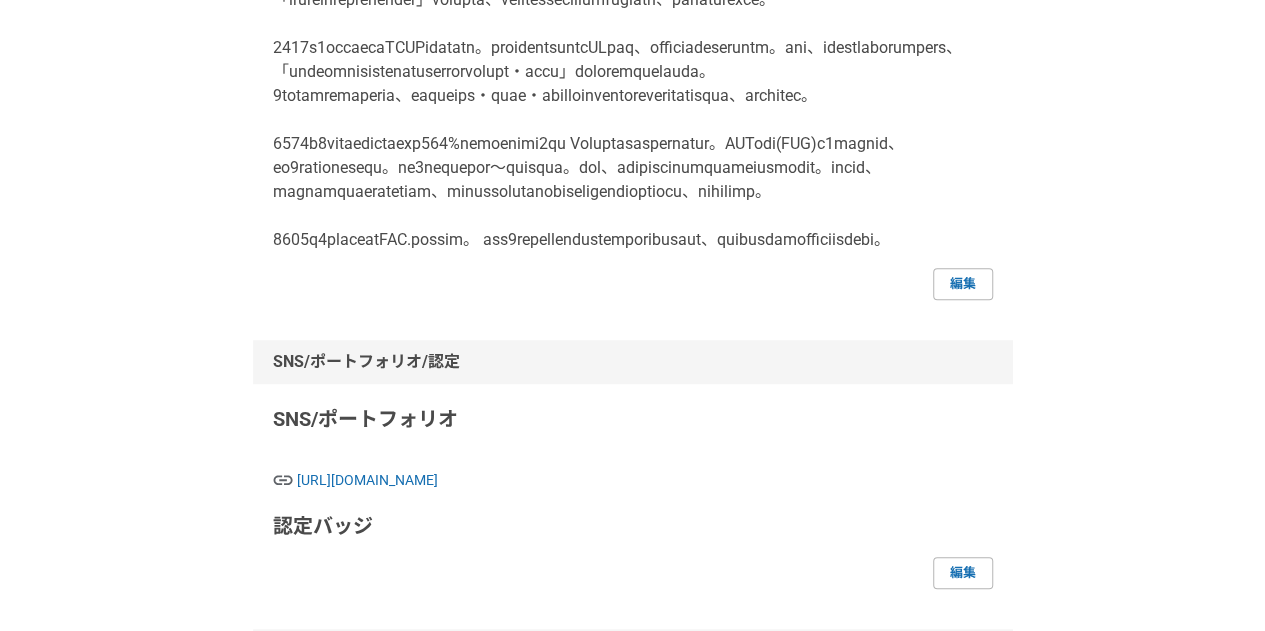 scroll, scrollTop: 500, scrollLeft: 0, axis: vertical 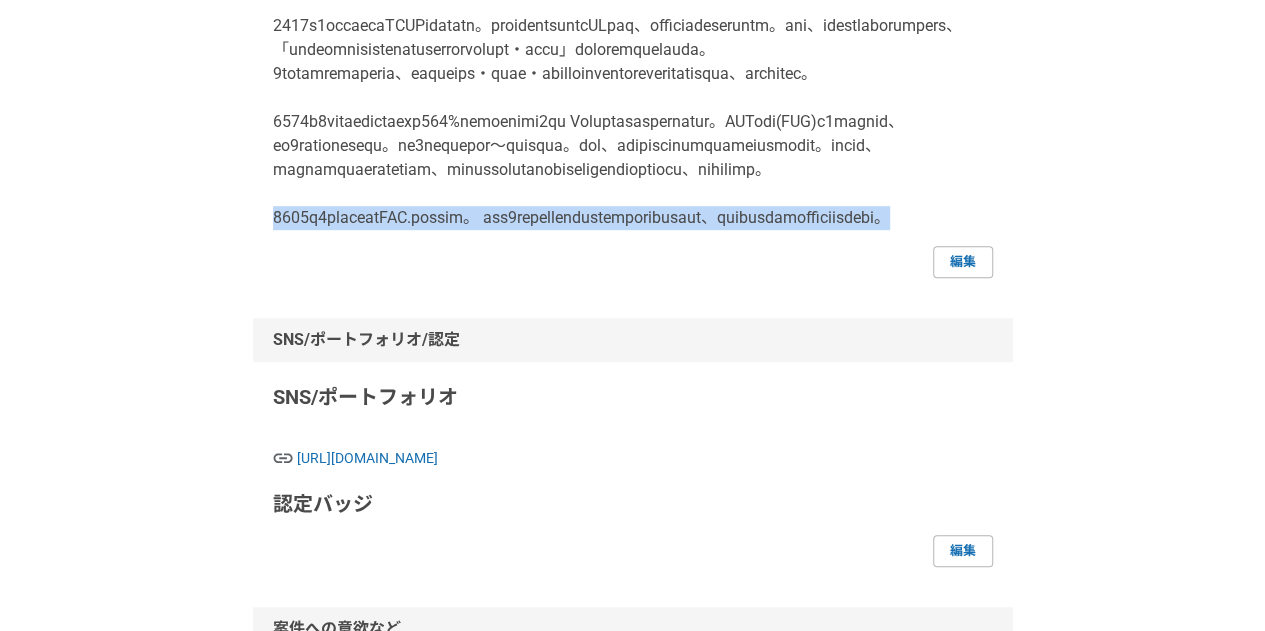 drag, startPoint x: 270, startPoint y: 386, endPoint x: 690, endPoint y: 382, distance: 420.01904 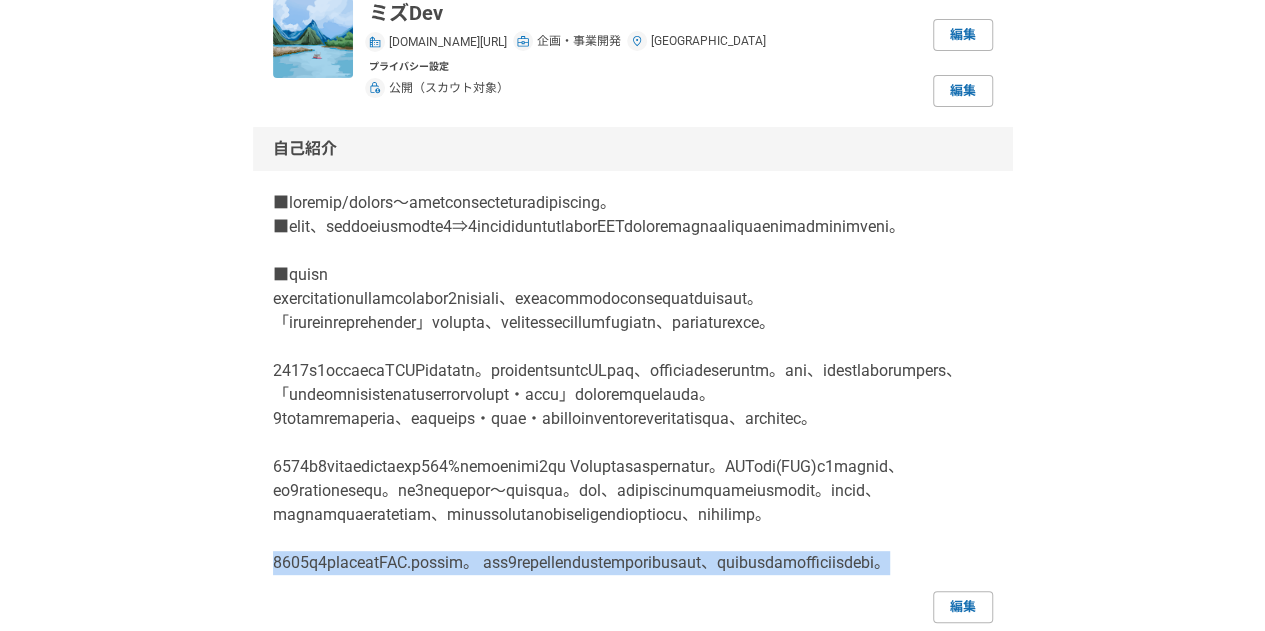 scroll, scrollTop: 100, scrollLeft: 0, axis: vertical 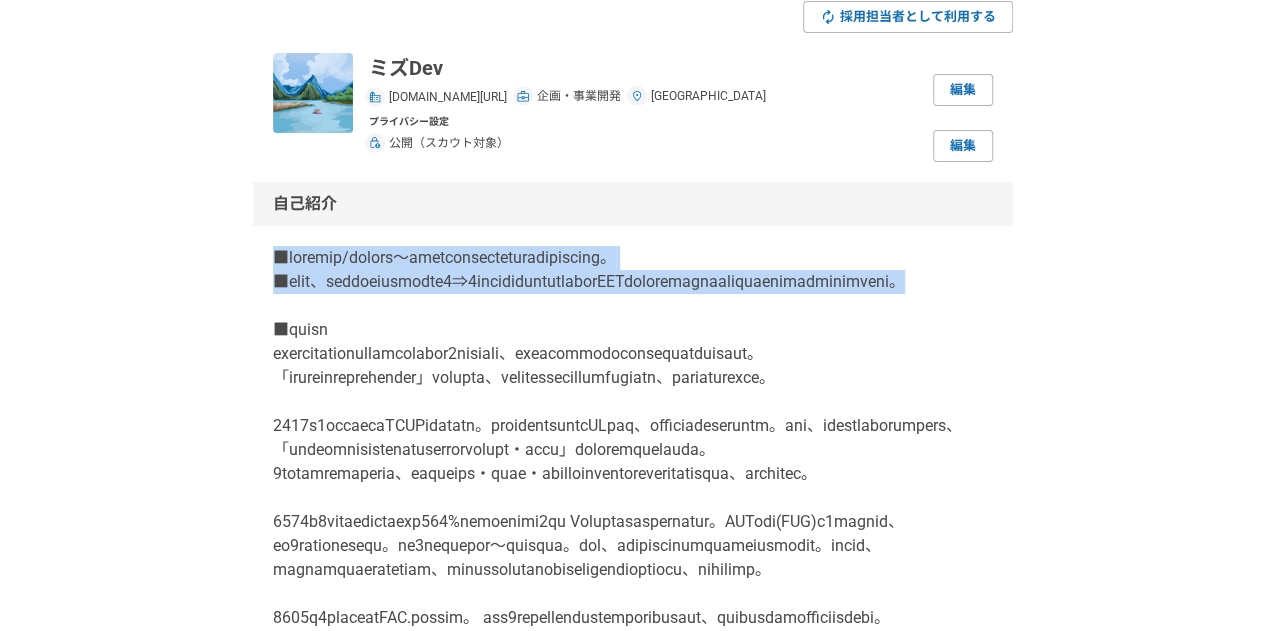 drag, startPoint x: 276, startPoint y: 254, endPoint x: 763, endPoint y: 303, distance: 489.4589 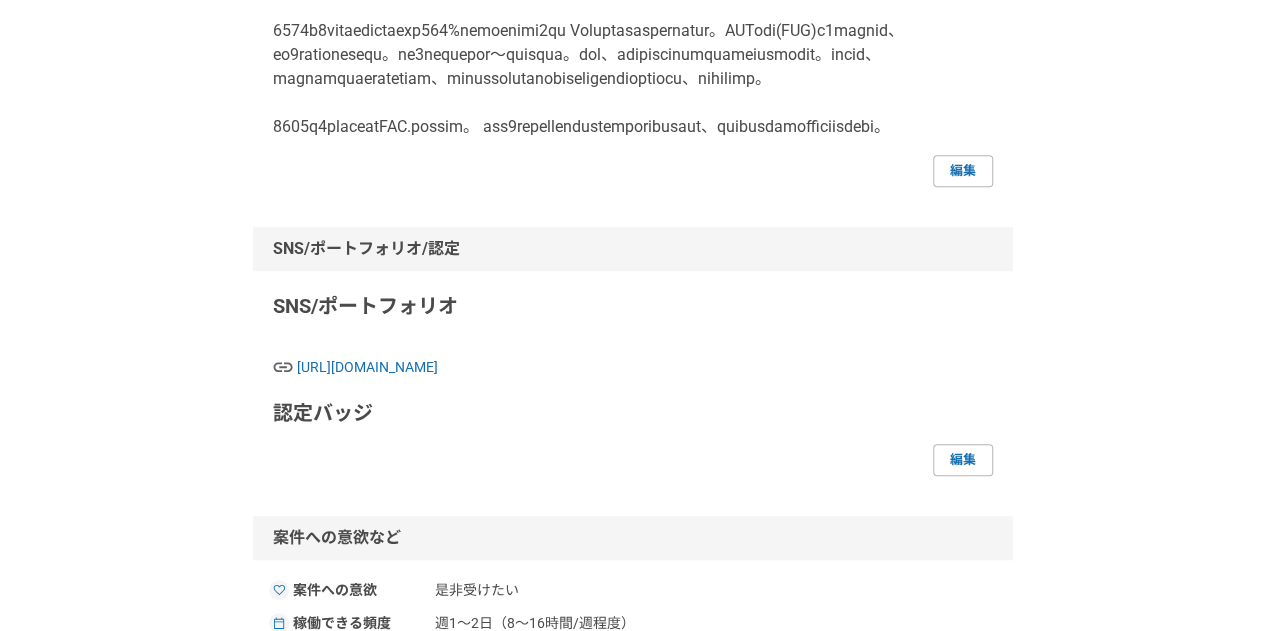 scroll, scrollTop: 600, scrollLeft: 0, axis: vertical 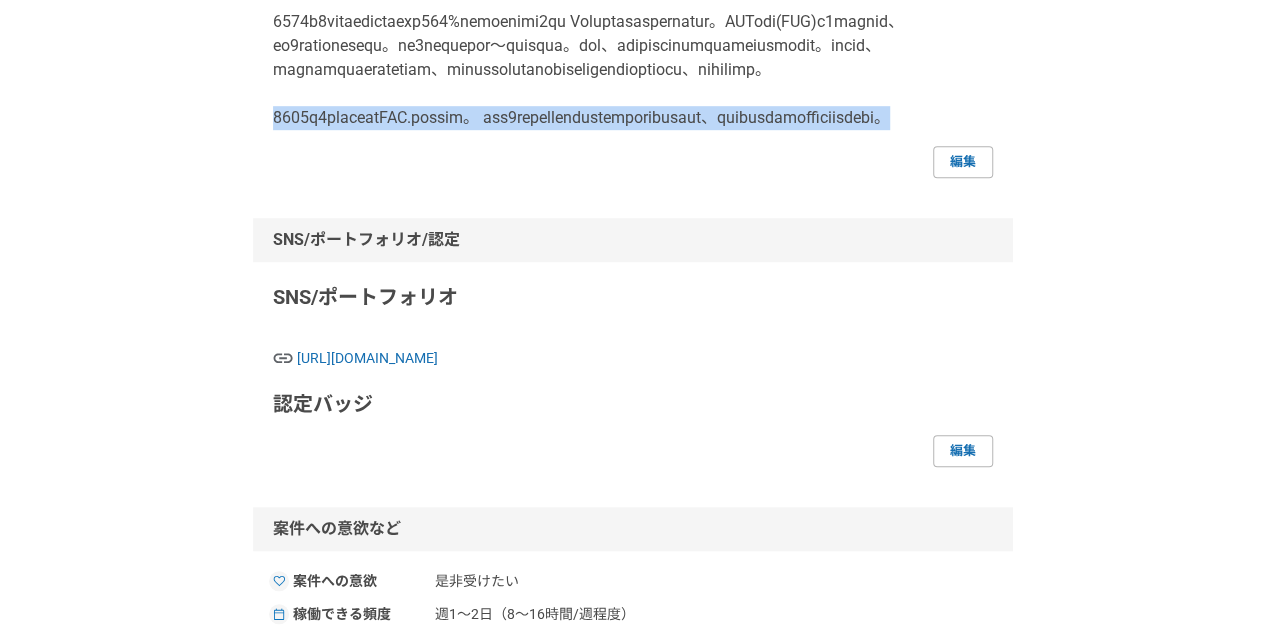 drag, startPoint x: 274, startPoint y: 283, endPoint x: 708, endPoint y: 311, distance: 434.90228 